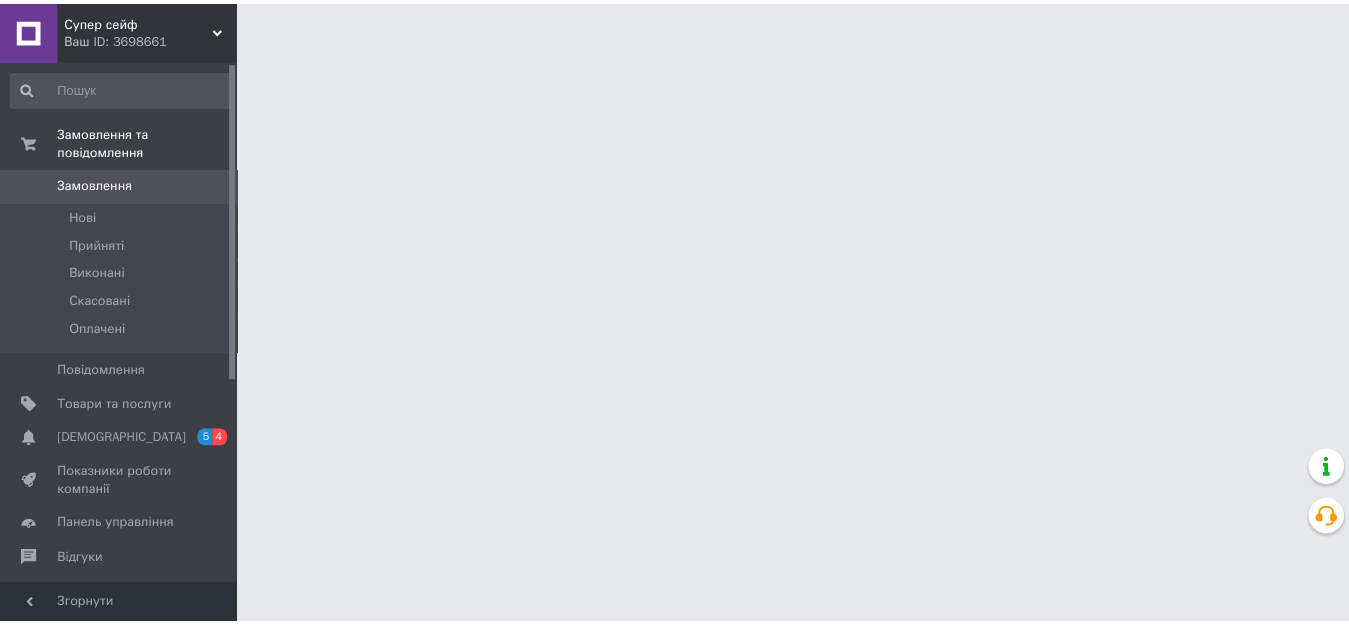 scroll, scrollTop: 0, scrollLeft: 0, axis: both 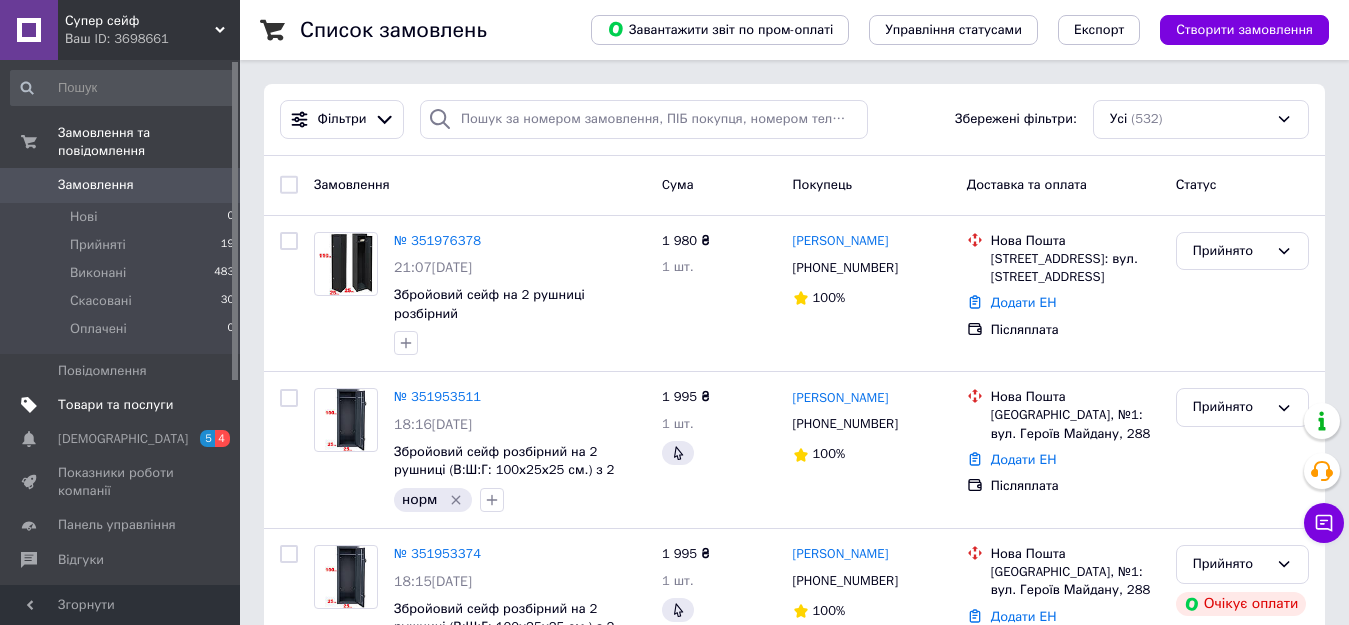 click on "Товари та послуги" at bounding box center (115, 405) 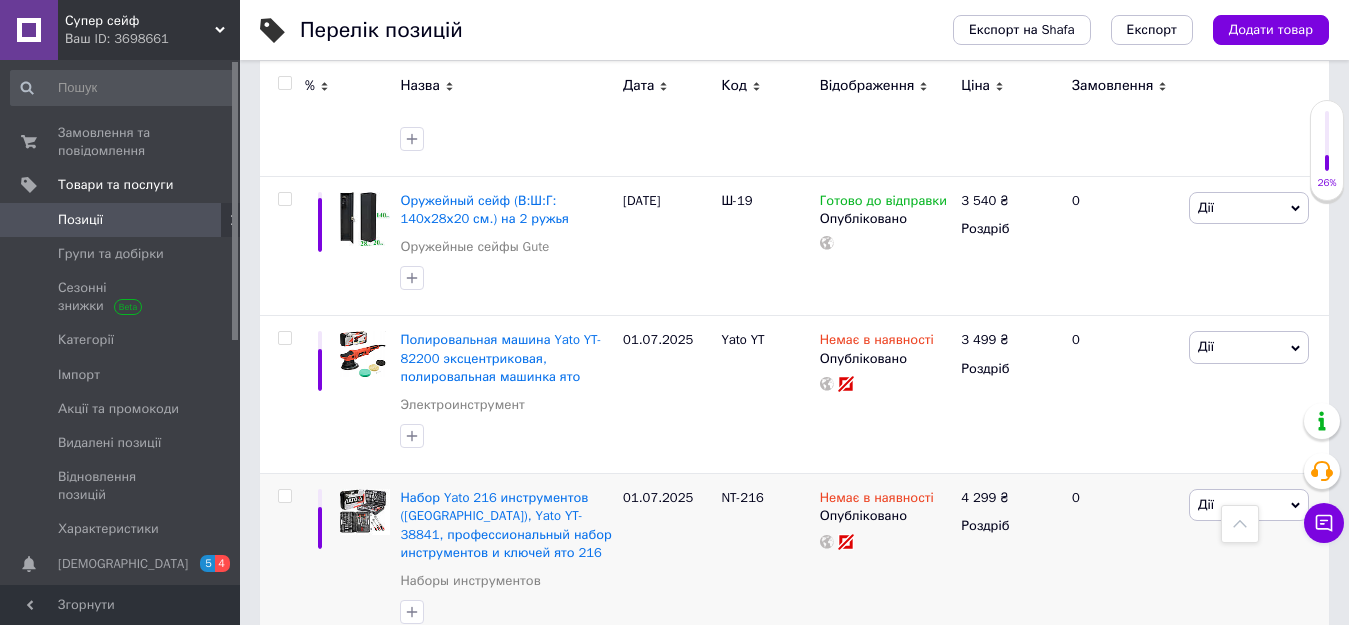 scroll, scrollTop: 2082, scrollLeft: 0, axis: vertical 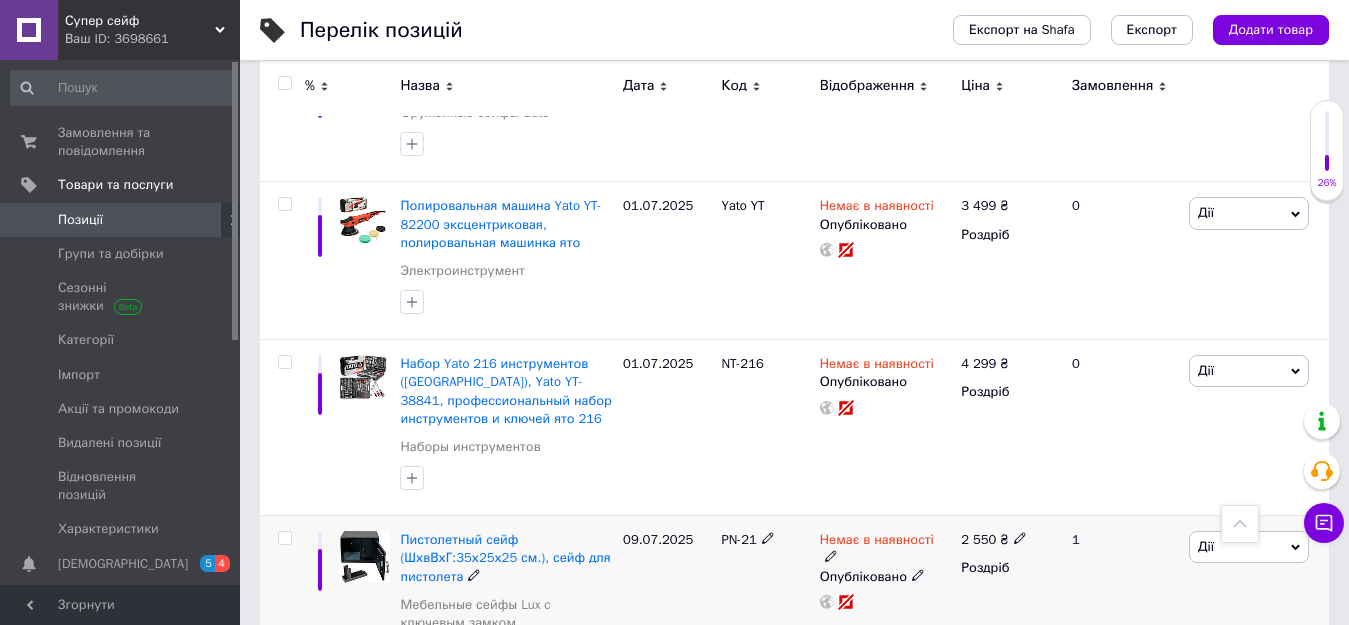 click on "Немає в наявності" at bounding box center (886, 549) 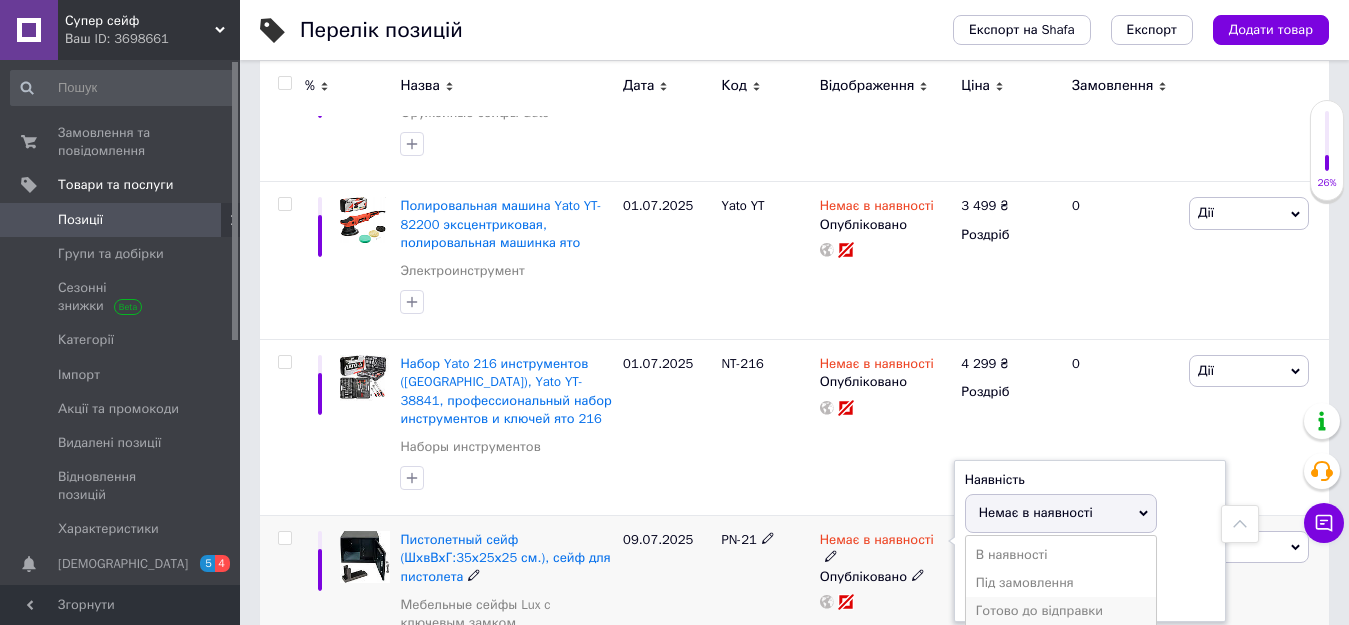 click on "Готово до відправки" at bounding box center (1061, 611) 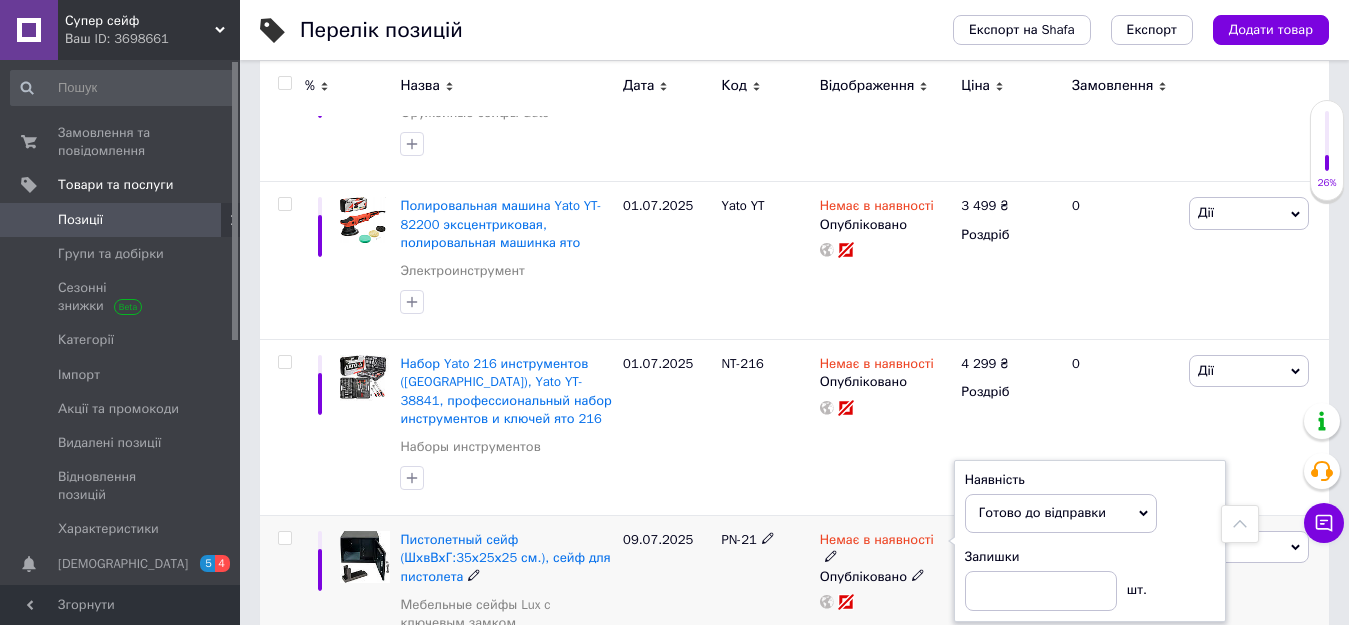 click on "PN-21" at bounding box center (765, 604) 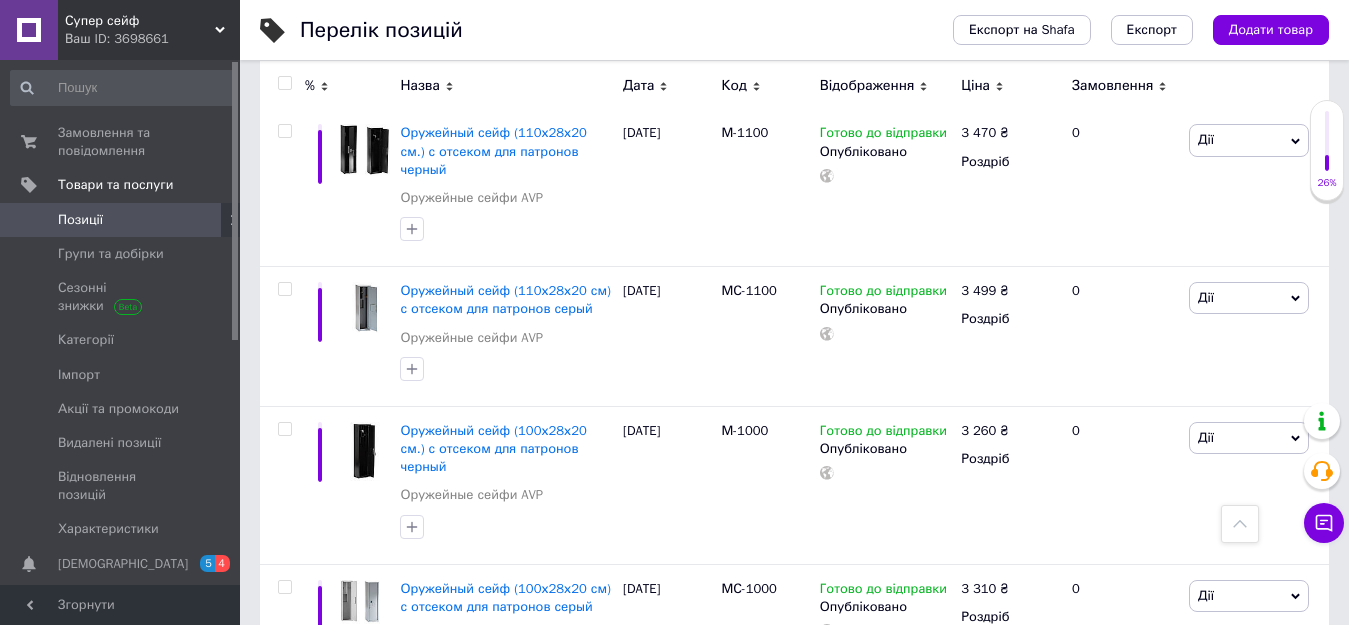 scroll, scrollTop: 4082, scrollLeft: 0, axis: vertical 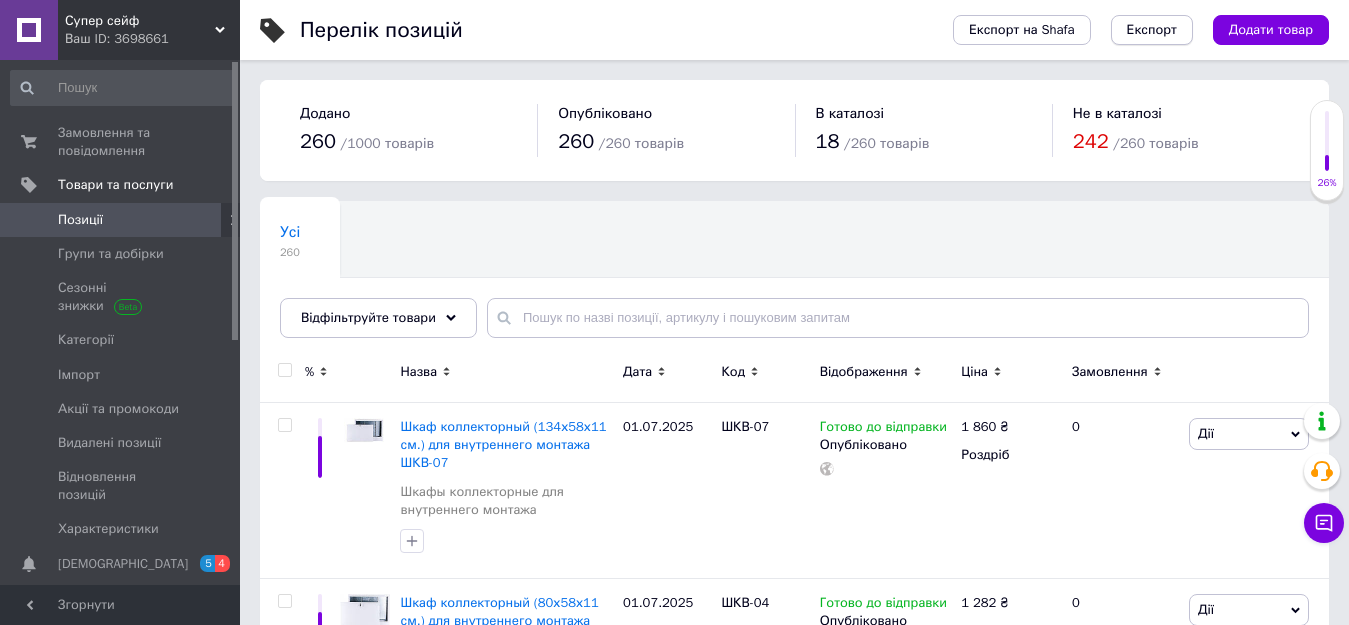 click on "Експорт" at bounding box center [1152, 30] 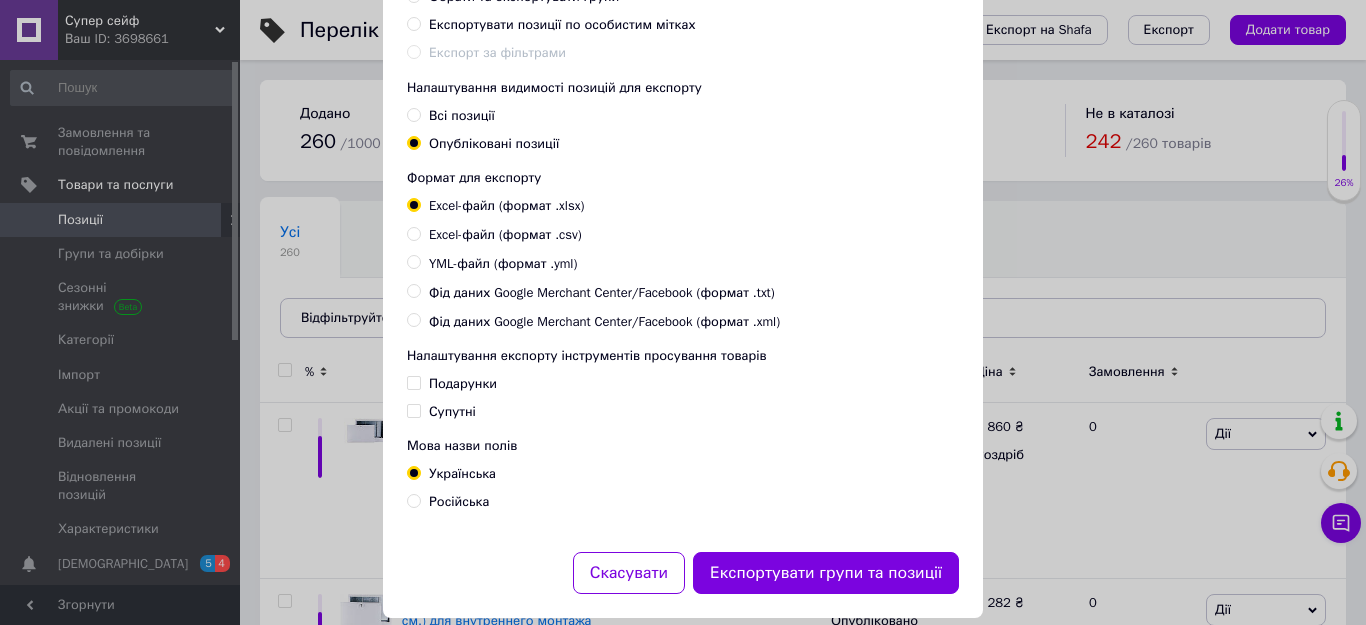 scroll, scrollTop: 247, scrollLeft: 0, axis: vertical 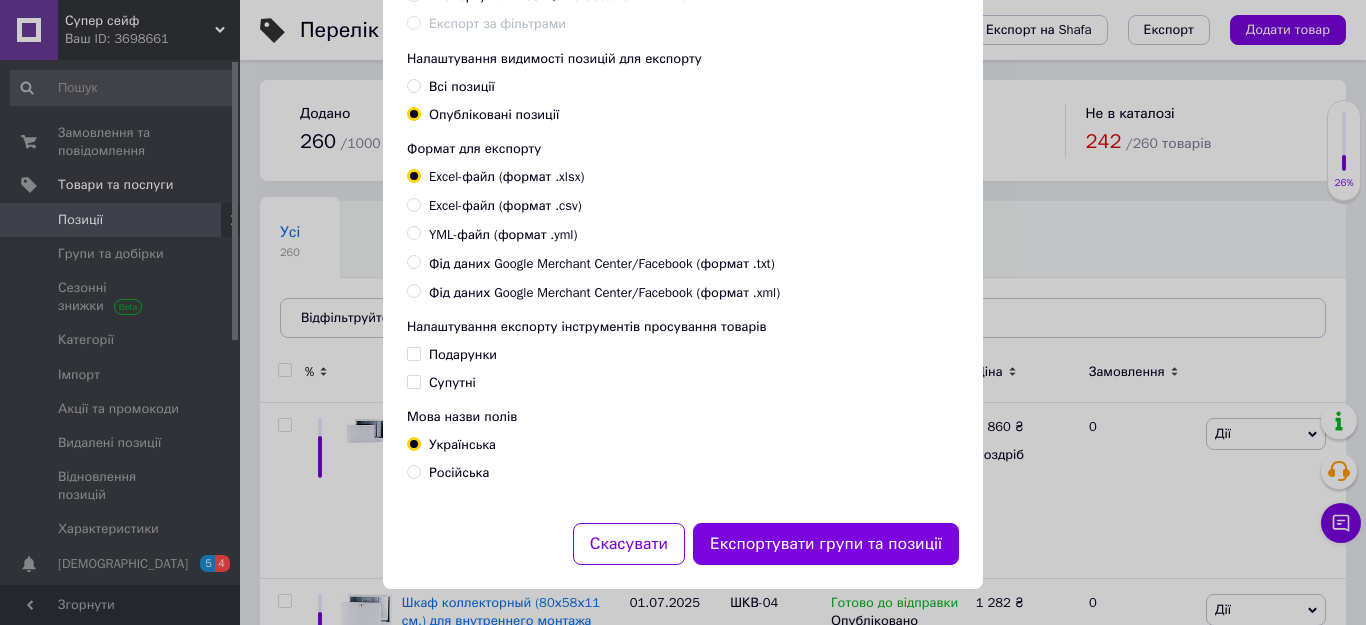click on "Фід даних Google Merchant Center/Facebook (формат .xml)" at bounding box center (596, 292) 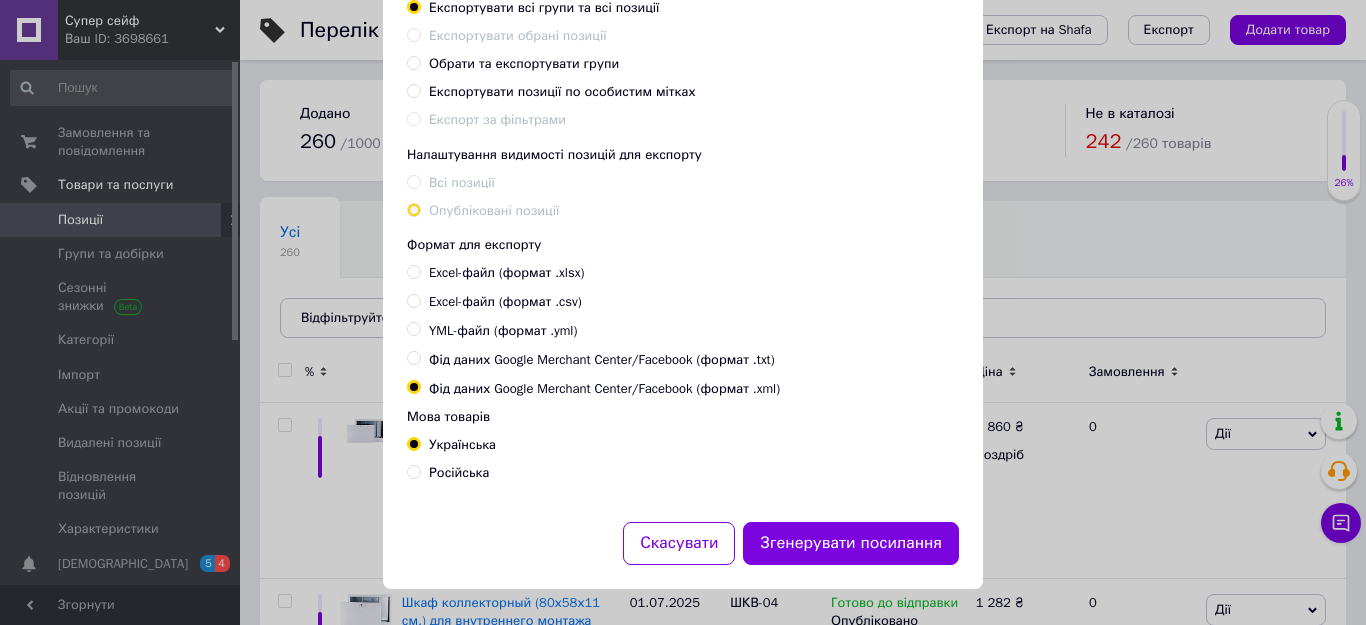 scroll, scrollTop: 151, scrollLeft: 0, axis: vertical 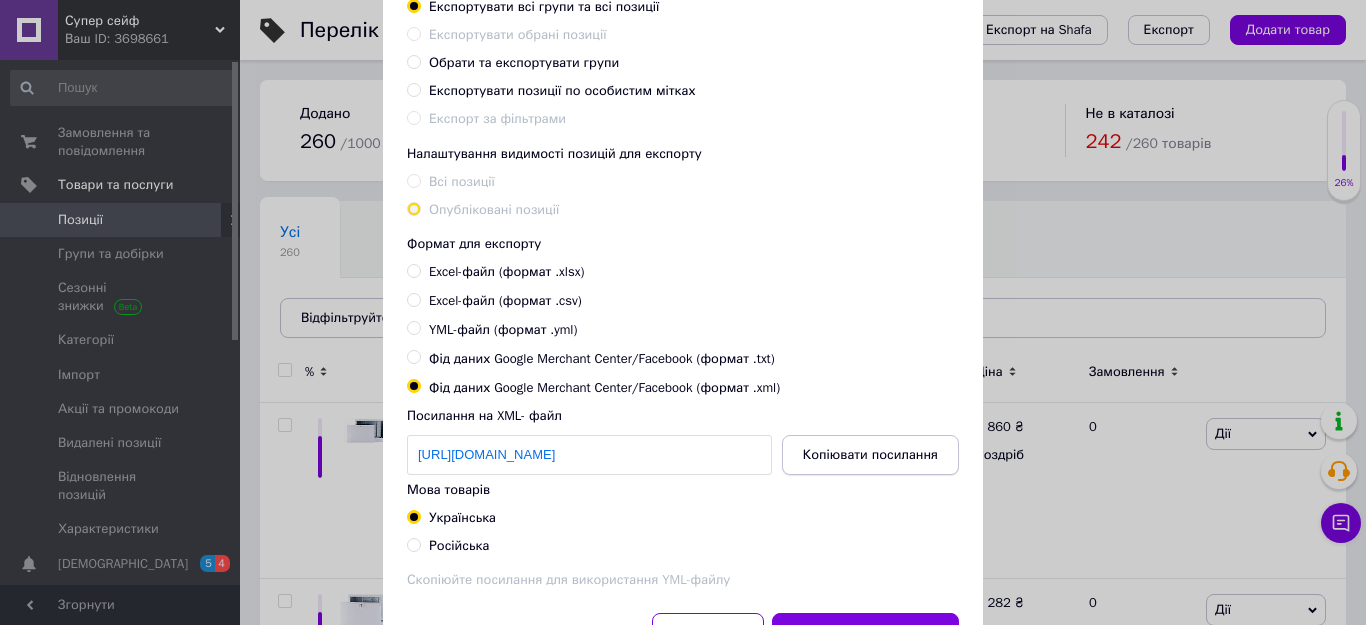 click on "Копіювати посилання" at bounding box center [870, 455] 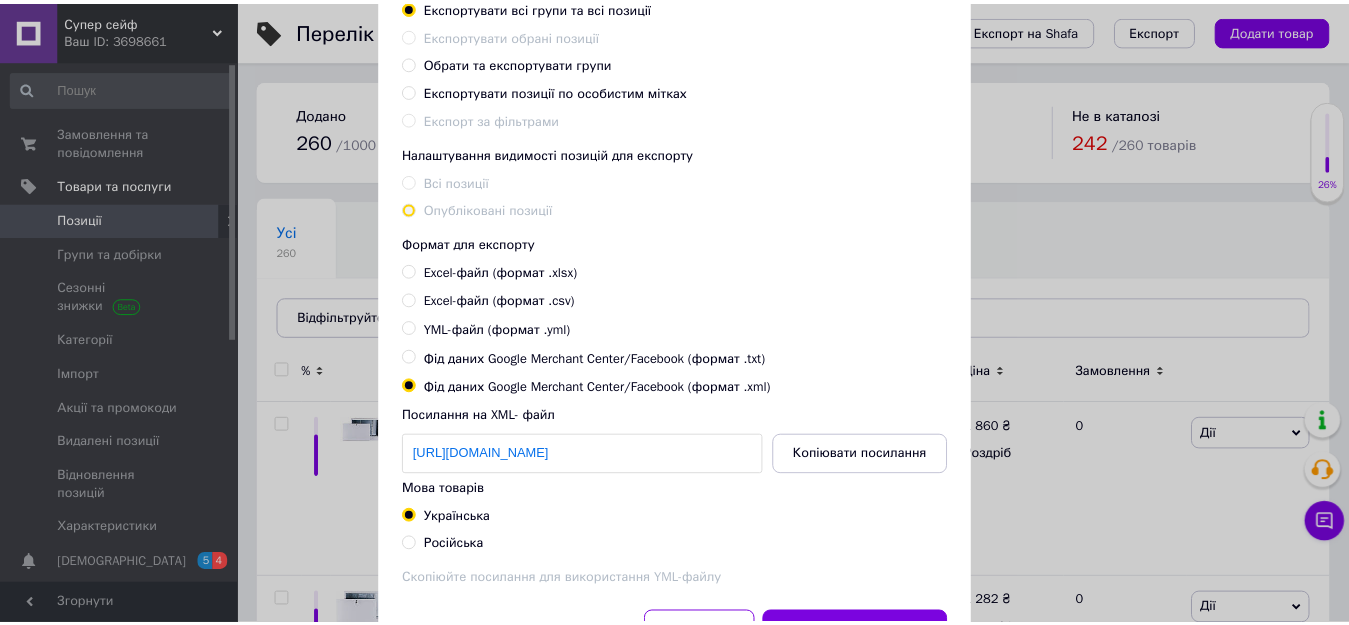 scroll, scrollTop: 0, scrollLeft: 0, axis: both 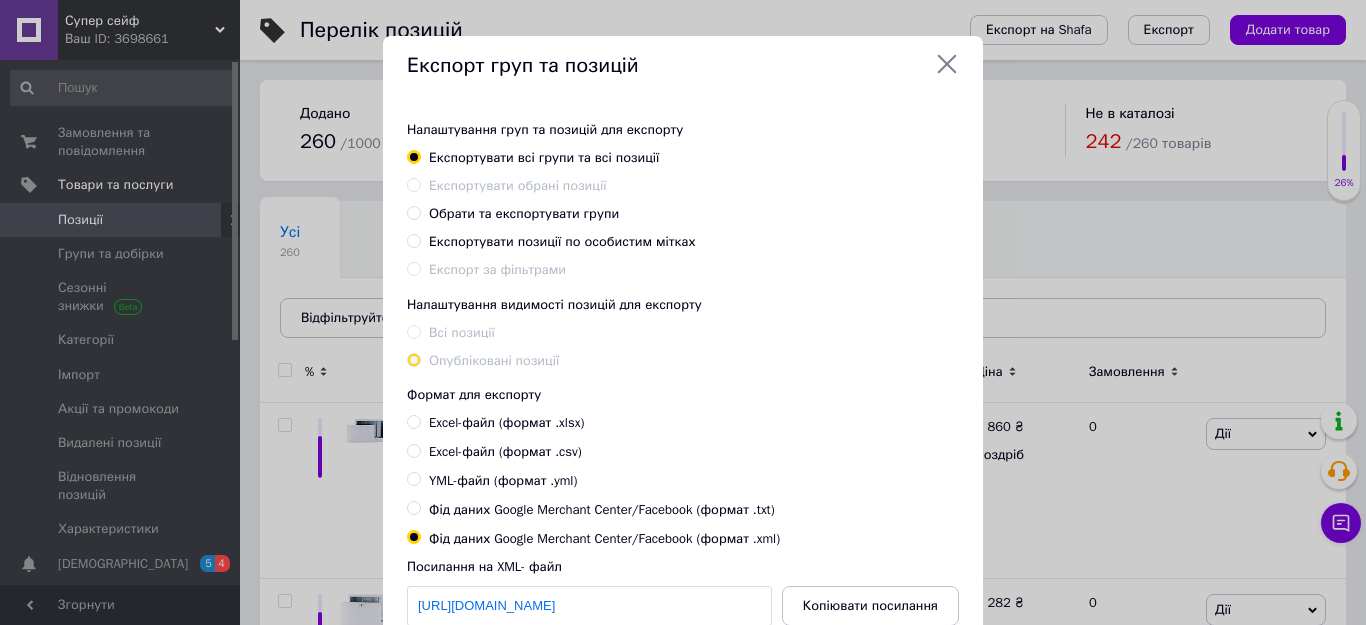 click on "Експорт груп та позицій Налаштування груп та позицій для експорту Експортувати всі групи та всі позиції Експортувати обрані позиції Обрати та експортувати групи Експортувати позиції по особистим мітках Експорт за фільтрами Налаштування видимості позицій для експорту Всі позиції Опубліковані позиції Формат для експорту Excel-файл (формат .xlsx) Excel-файл (формат .csv) YML-файл (формат .yml) Фід даних Google Merchant Center/Facebook (формат .txt) Фід даних Google Merchant Center/Facebook (формат .xml) Посилання на XML- файл [URL][DOMAIN_NAME]" at bounding box center [683, 433] 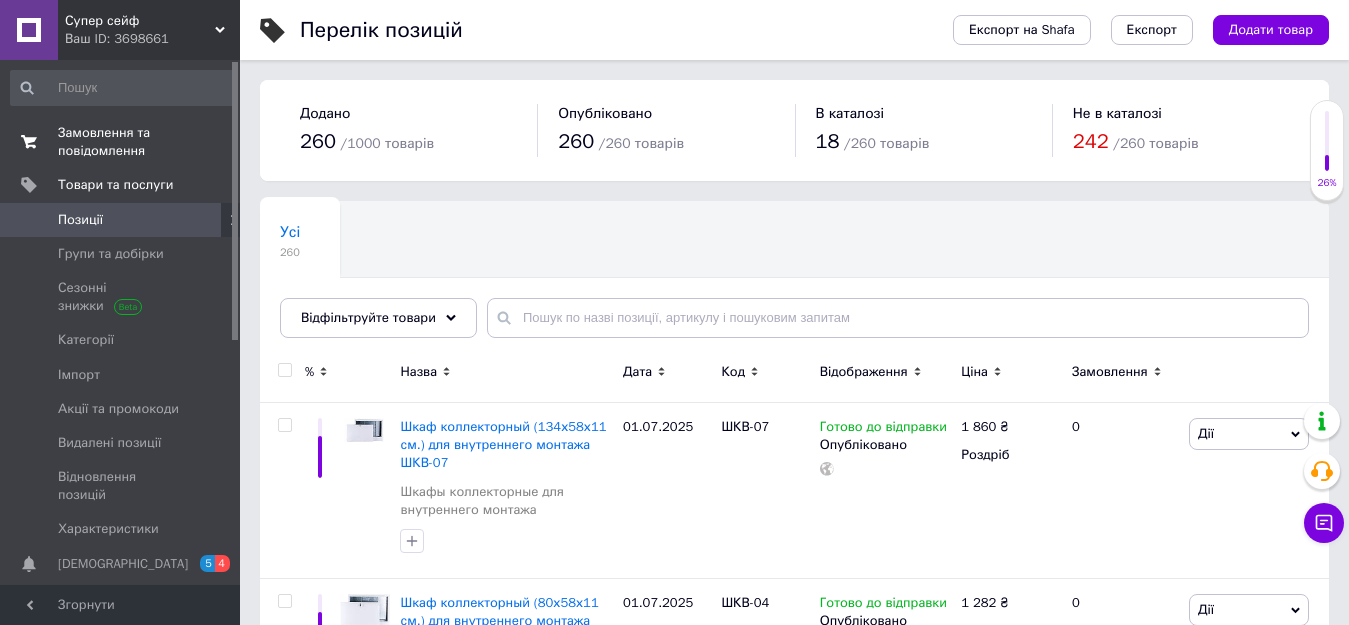 click on "Замовлення та повідомлення" at bounding box center (121, 142) 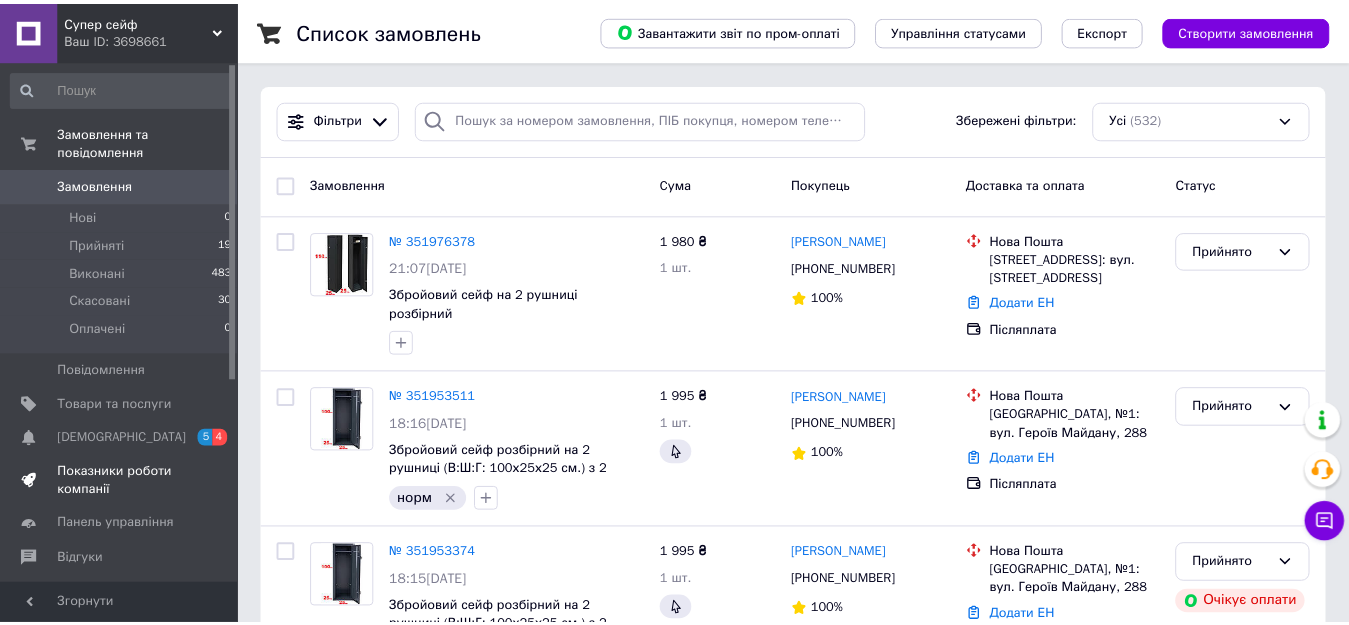 scroll, scrollTop: 0, scrollLeft: 0, axis: both 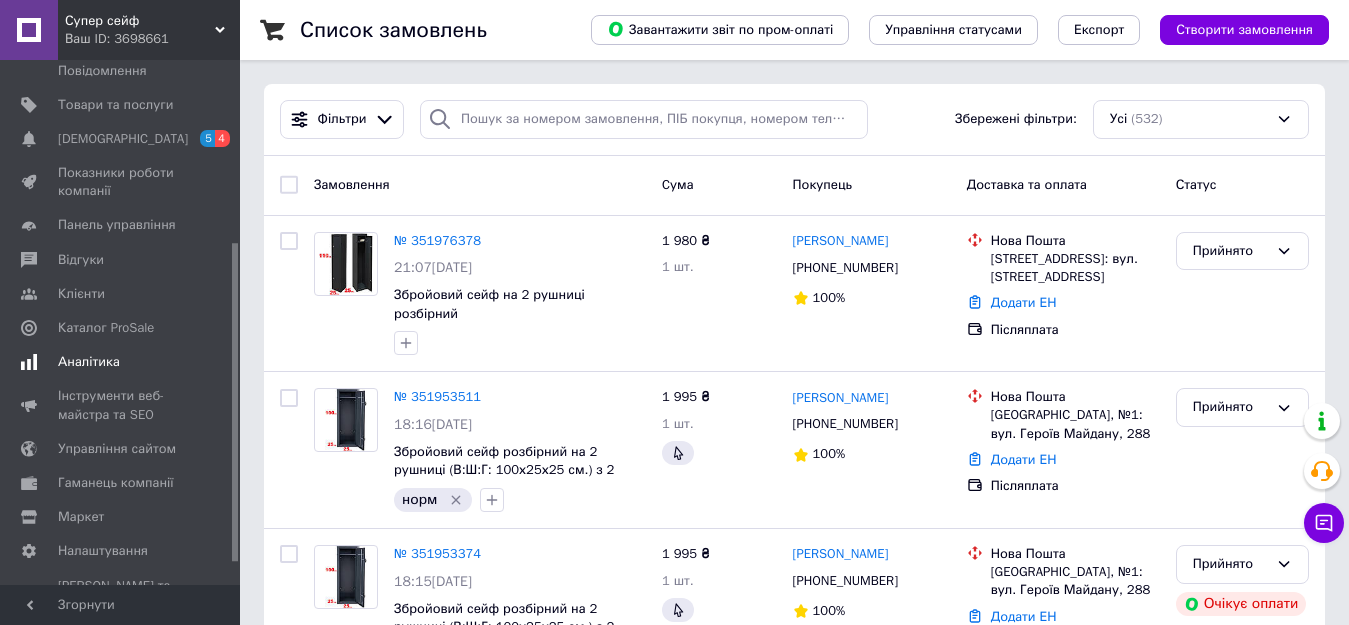 click on "Каталог ProSale" at bounding box center [123, 328] 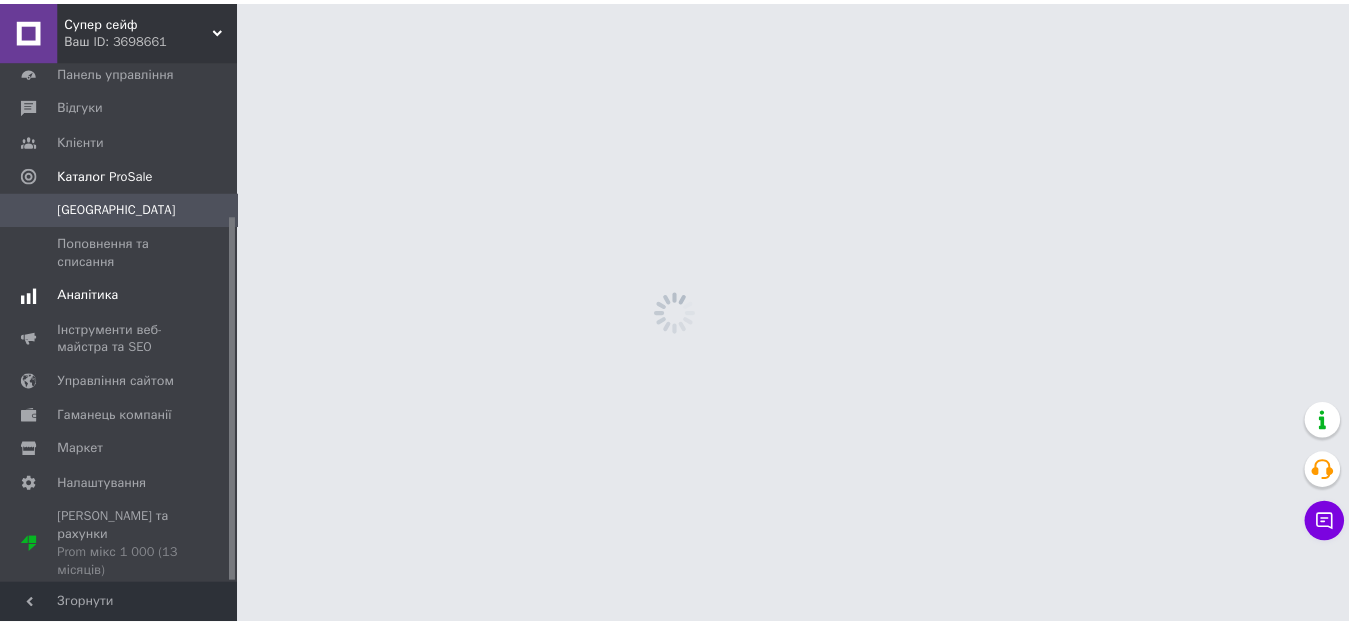 scroll, scrollTop: 221, scrollLeft: 0, axis: vertical 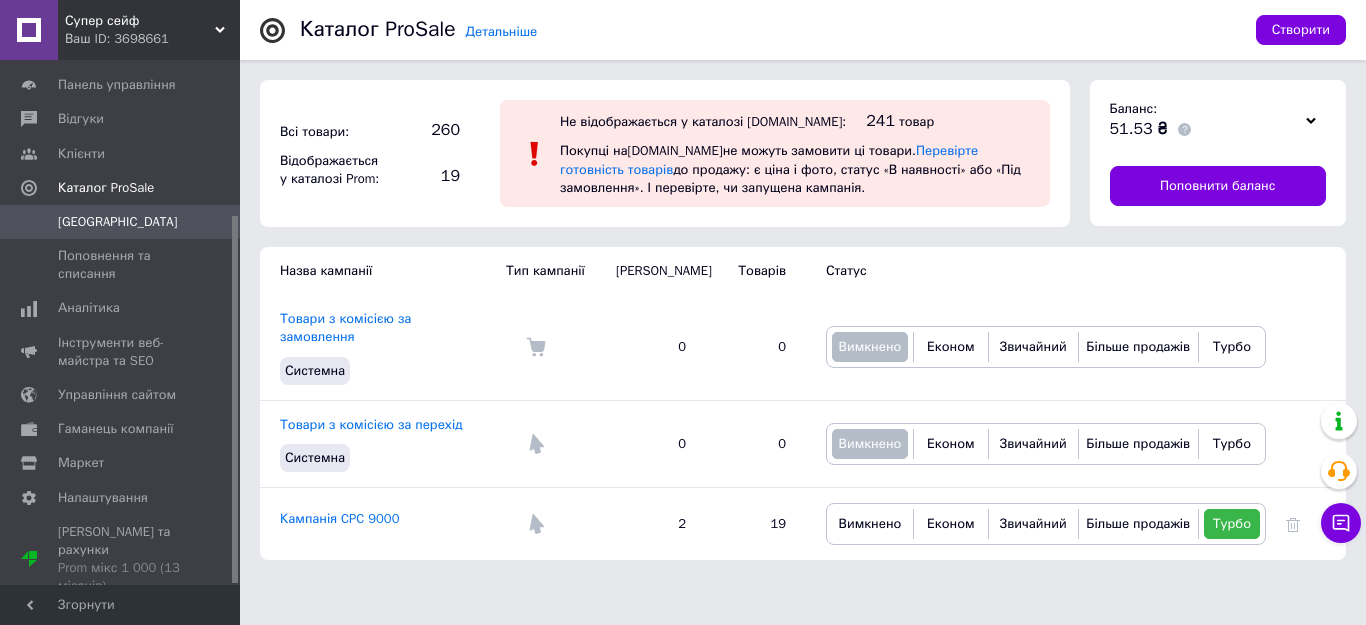 click on "Кампанія CPC 9000" at bounding box center [339, 518] 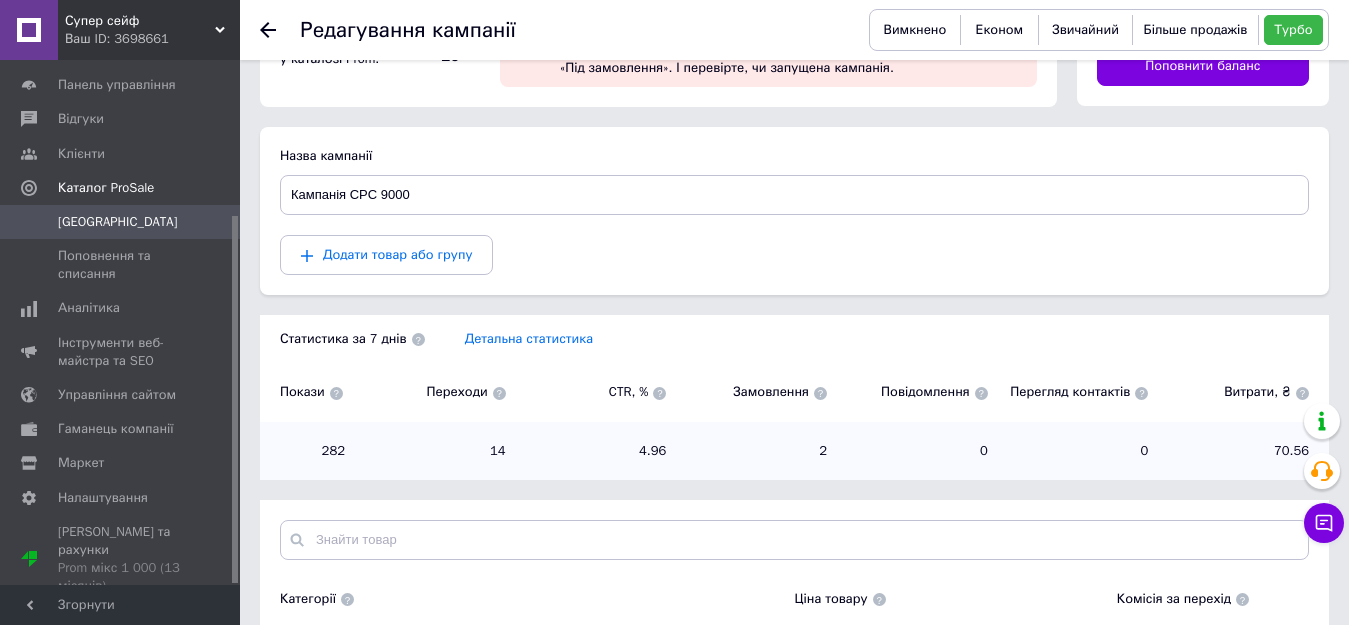 scroll, scrollTop: 329, scrollLeft: 0, axis: vertical 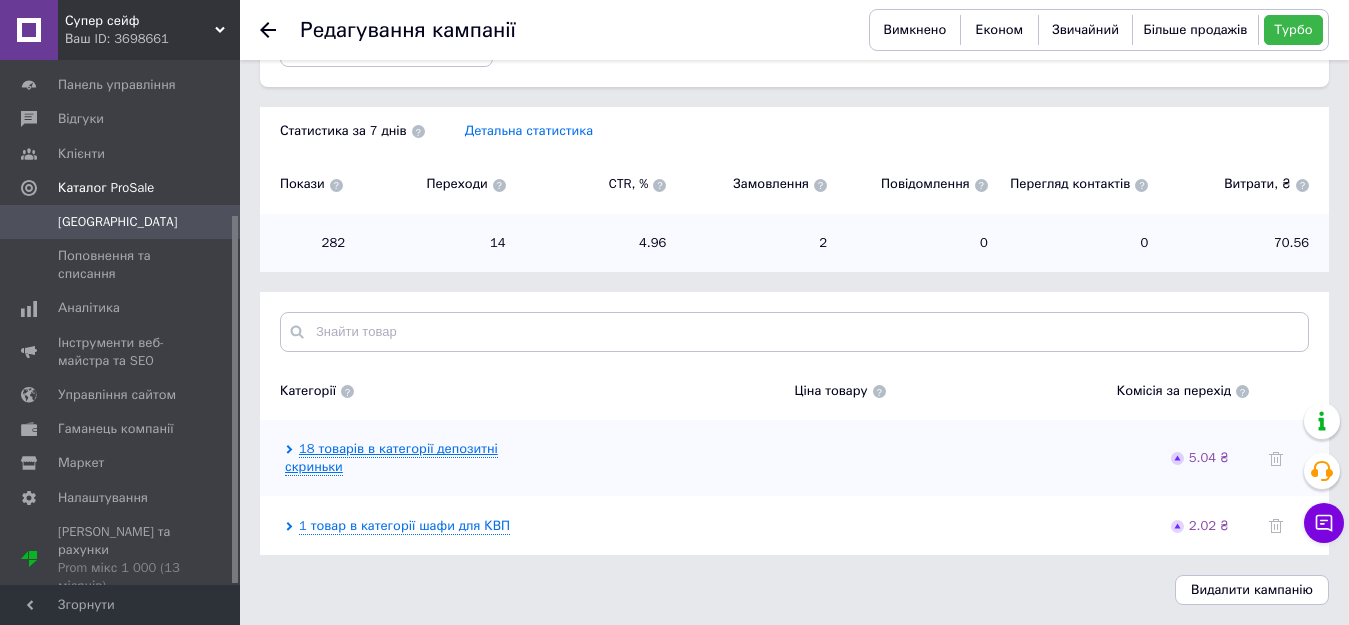 click on "18 товарів в категорії депозитні скриньки" at bounding box center (391, 458) 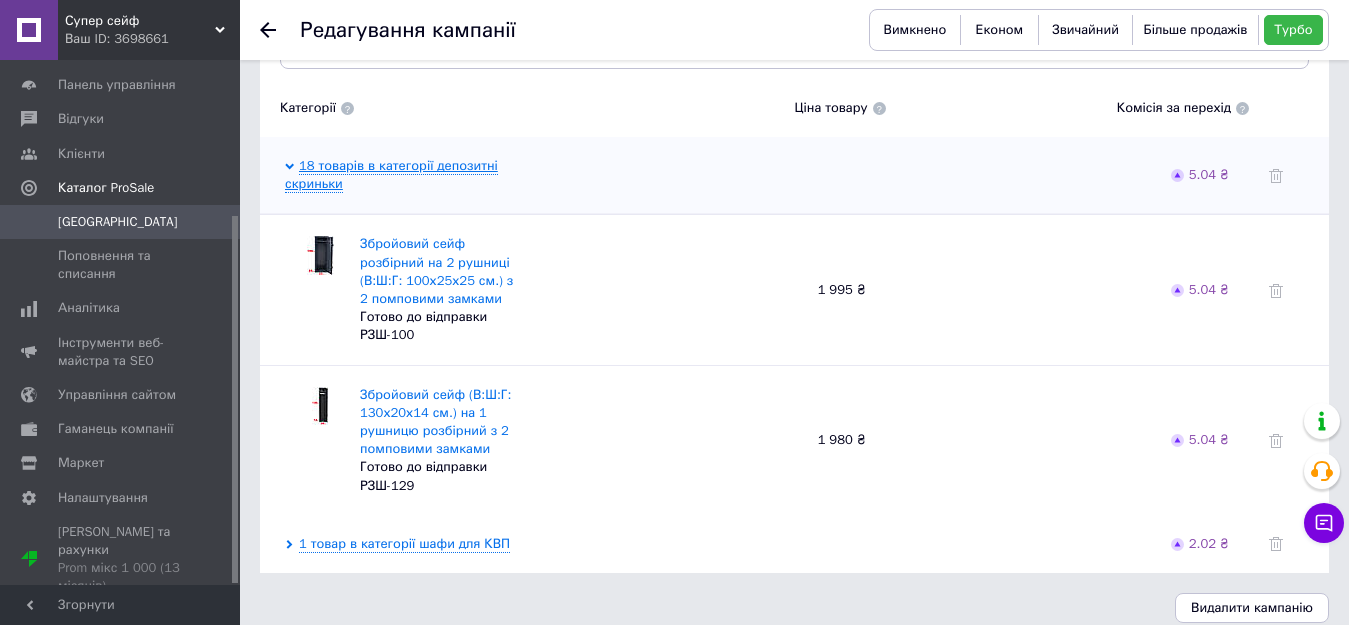 scroll, scrollTop: 629, scrollLeft: 0, axis: vertical 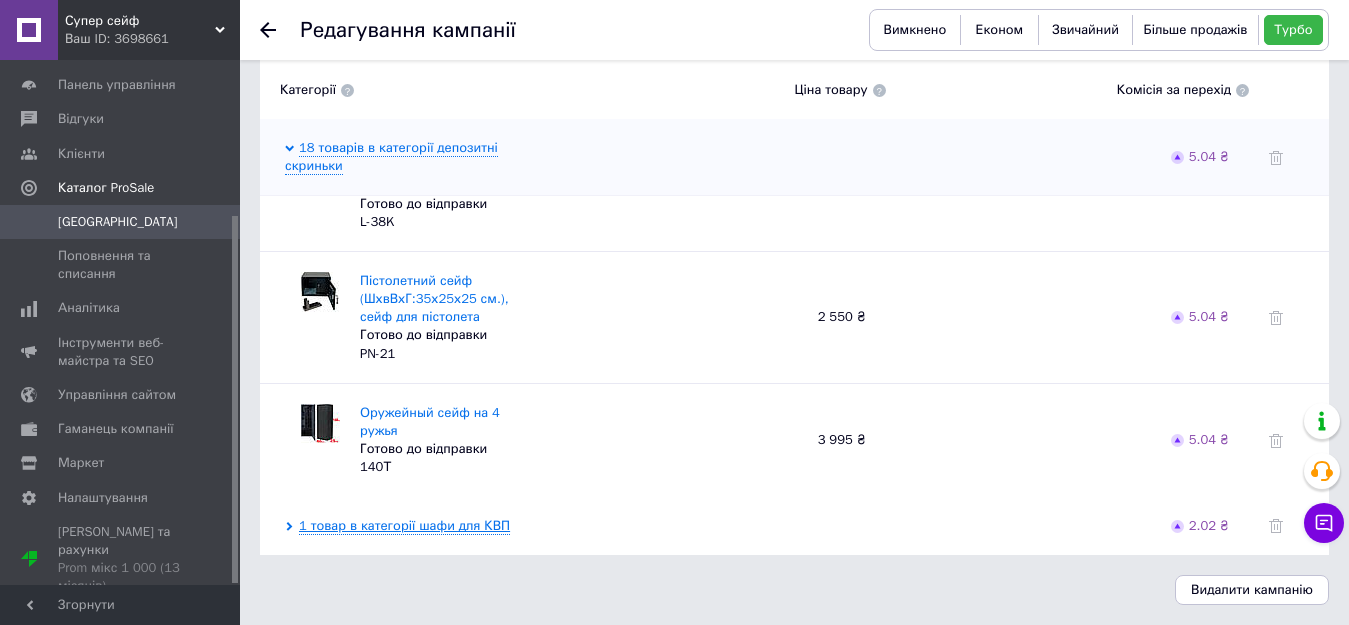 click on "1 товар в категорії шафи для КВП" at bounding box center (404, 526) 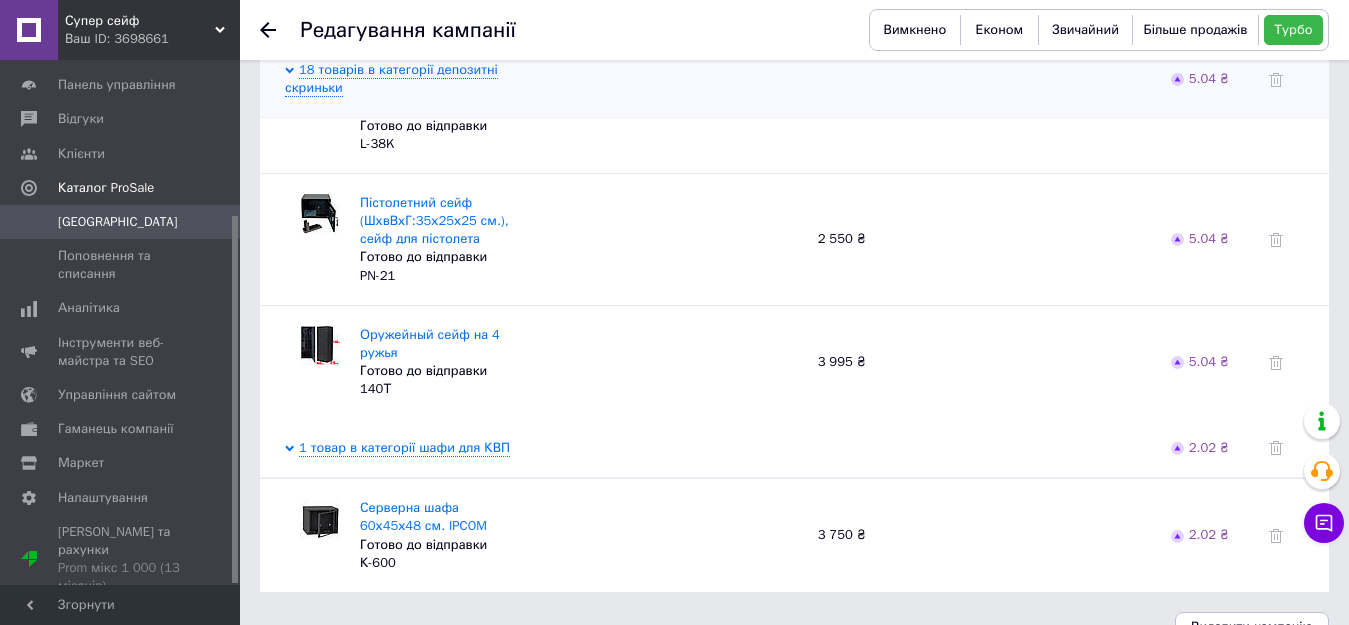 scroll, scrollTop: 745, scrollLeft: 0, axis: vertical 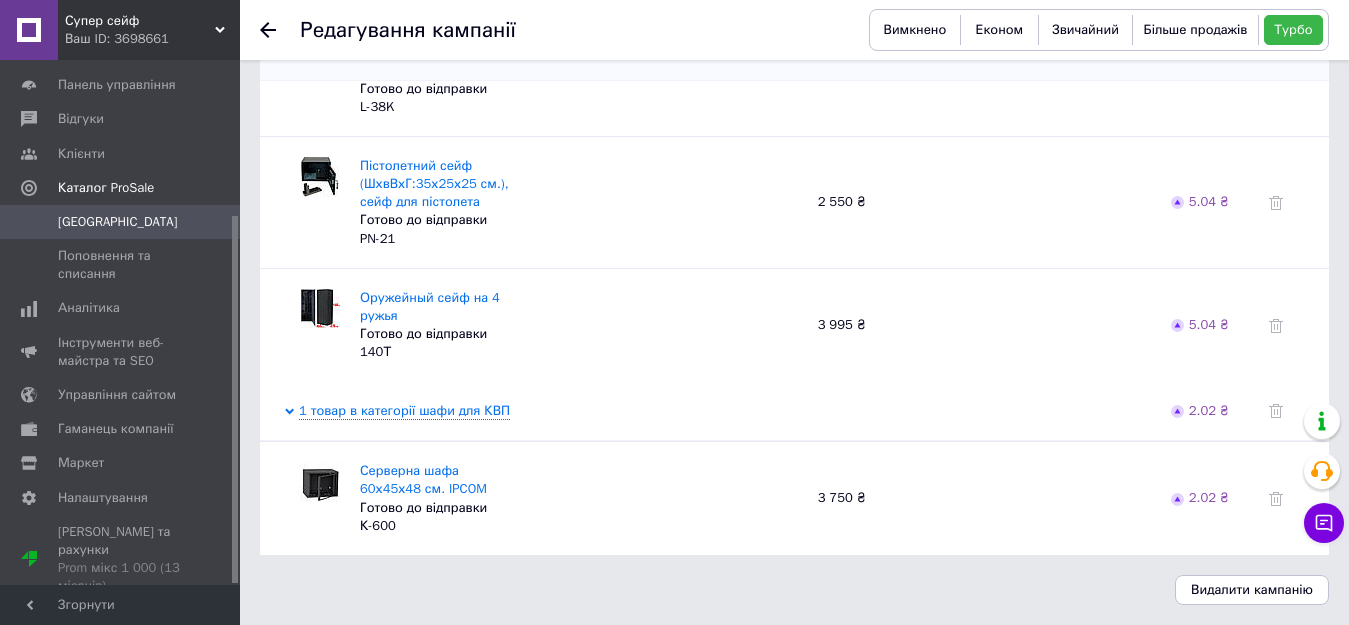 click on "Кампанії" at bounding box center [121, 222] 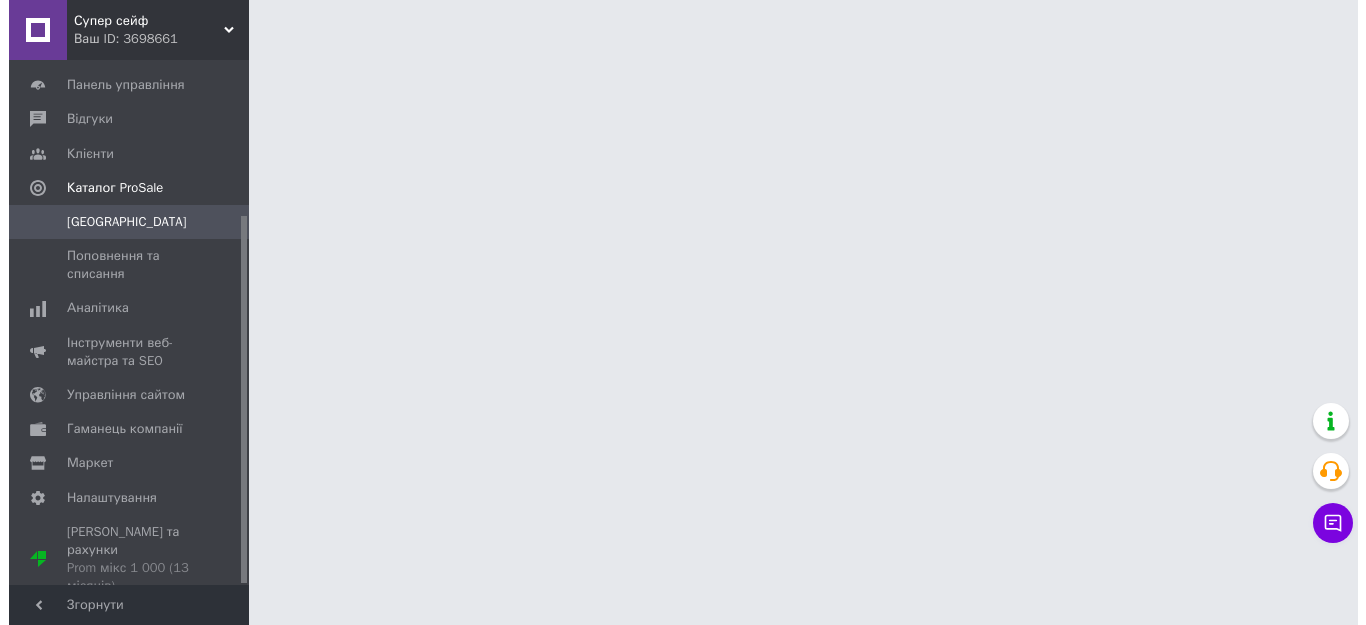 scroll, scrollTop: 0, scrollLeft: 0, axis: both 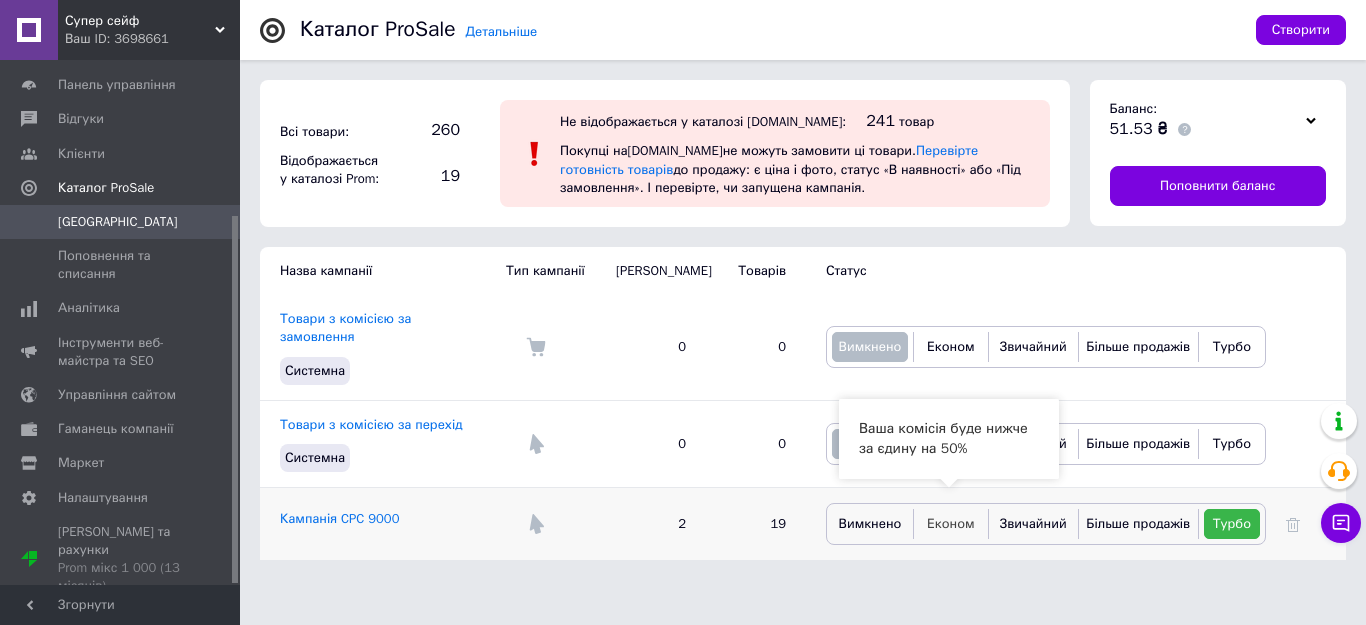 click on "Економ" at bounding box center (951, 524) 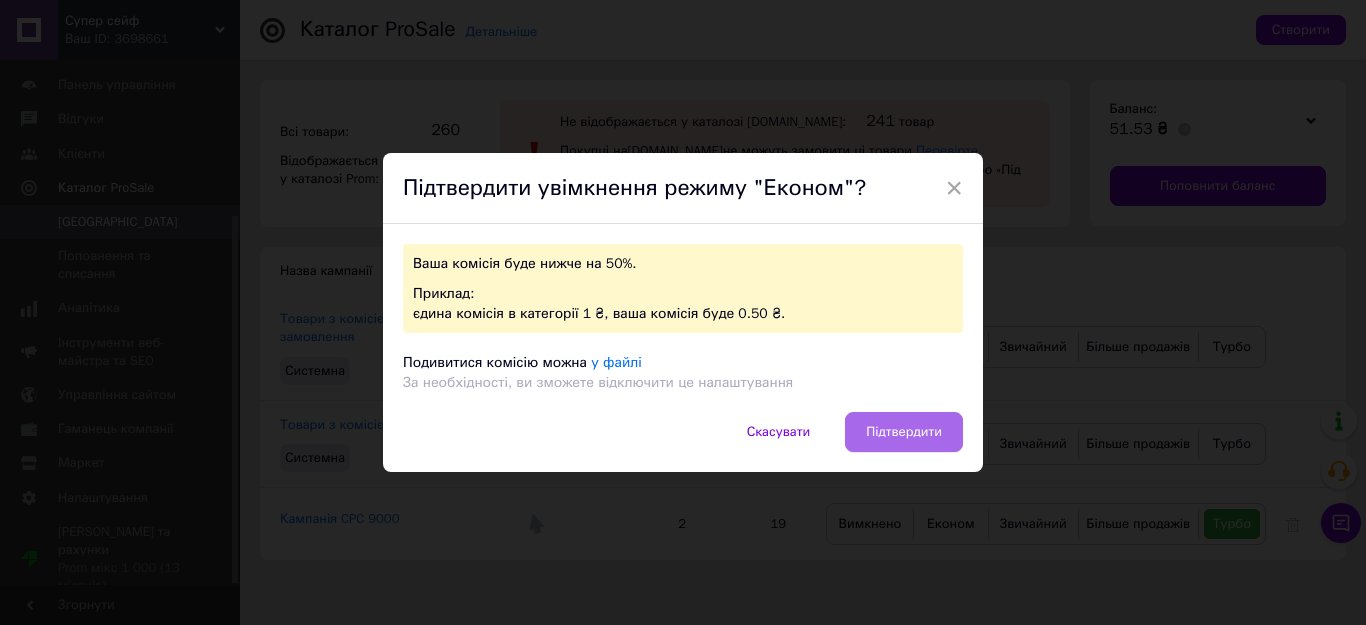 click on "Підтвердити" at bounding box center (904, 432) 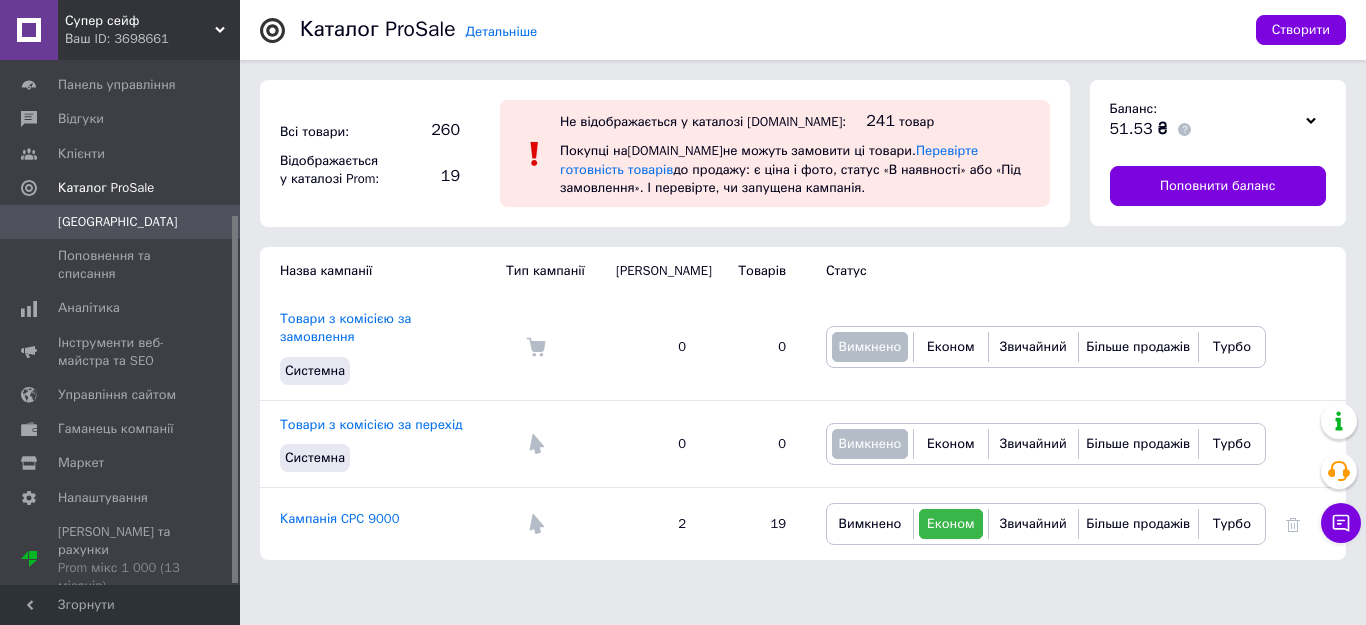click on "Кампанії" at bounding box center [118, 222] 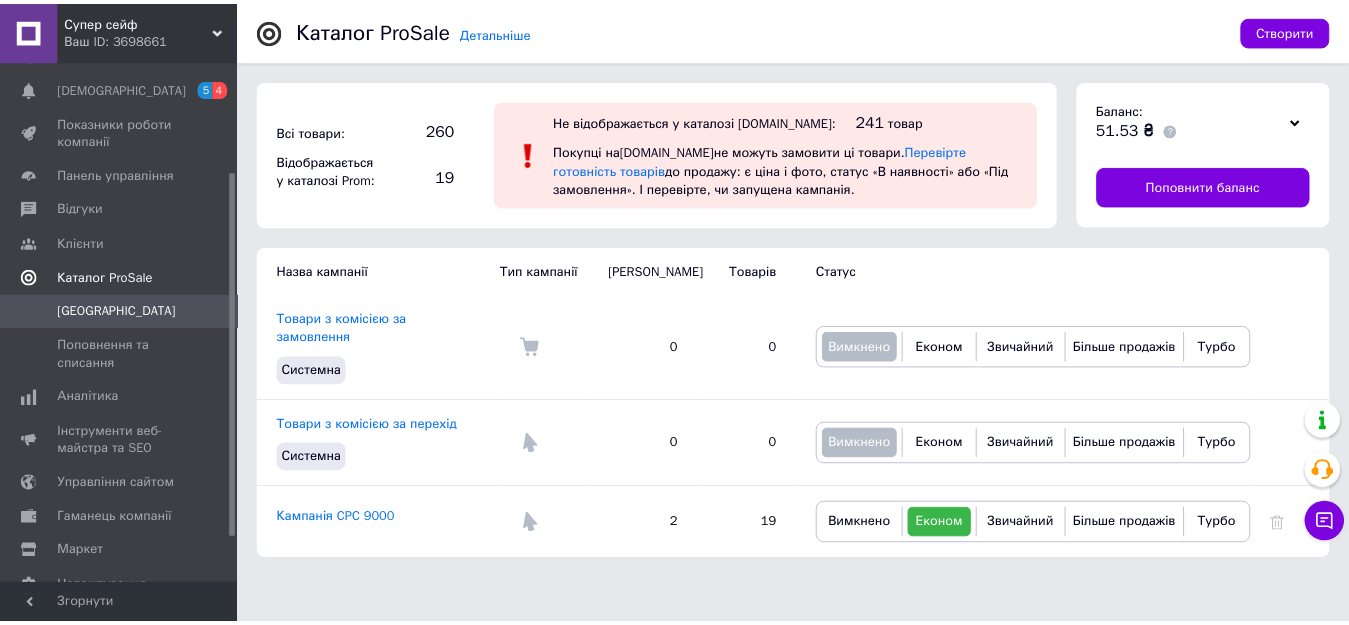 scroll, scrollTop: 0, scrollLeft: 0, axis: both 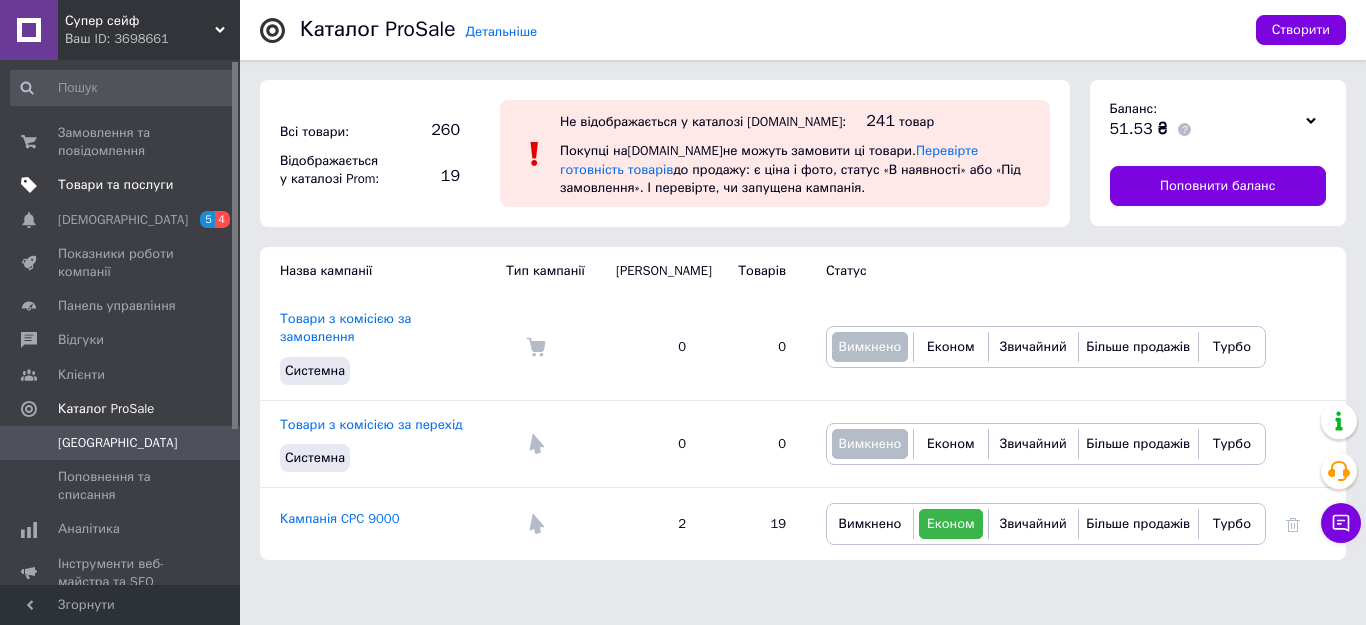 click on "Товари та послуги" at bounding box center (123, 185) 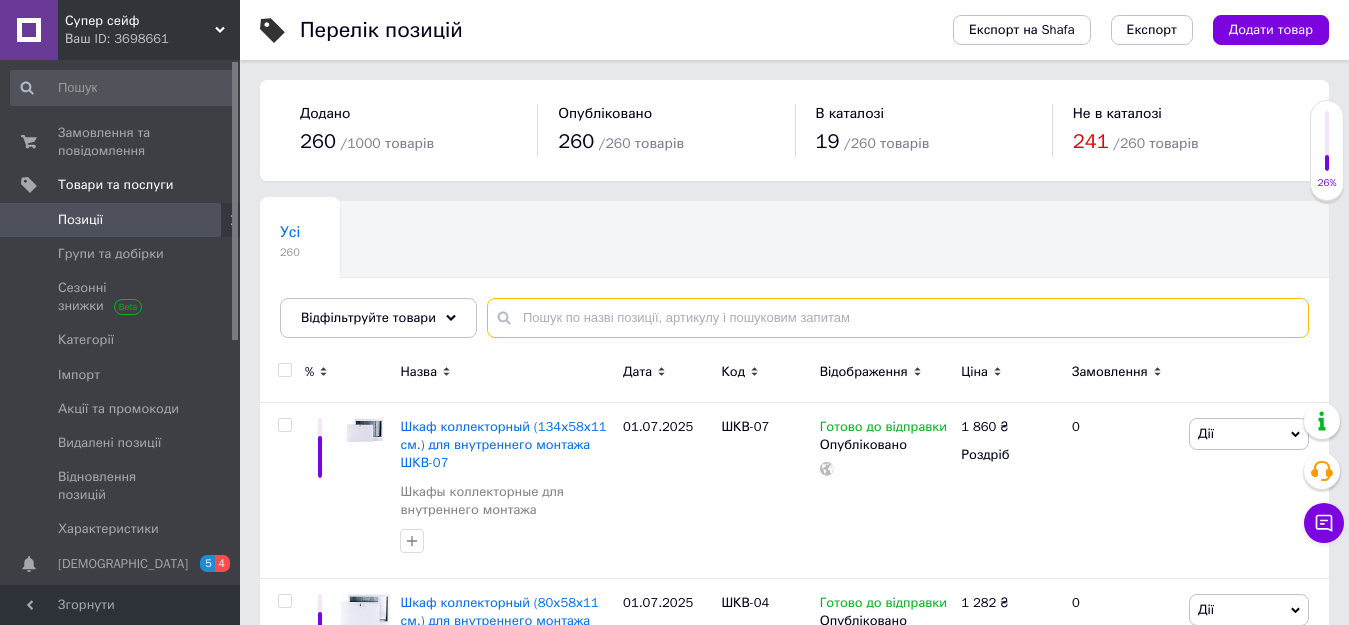 click at bounding box center [898, 318] 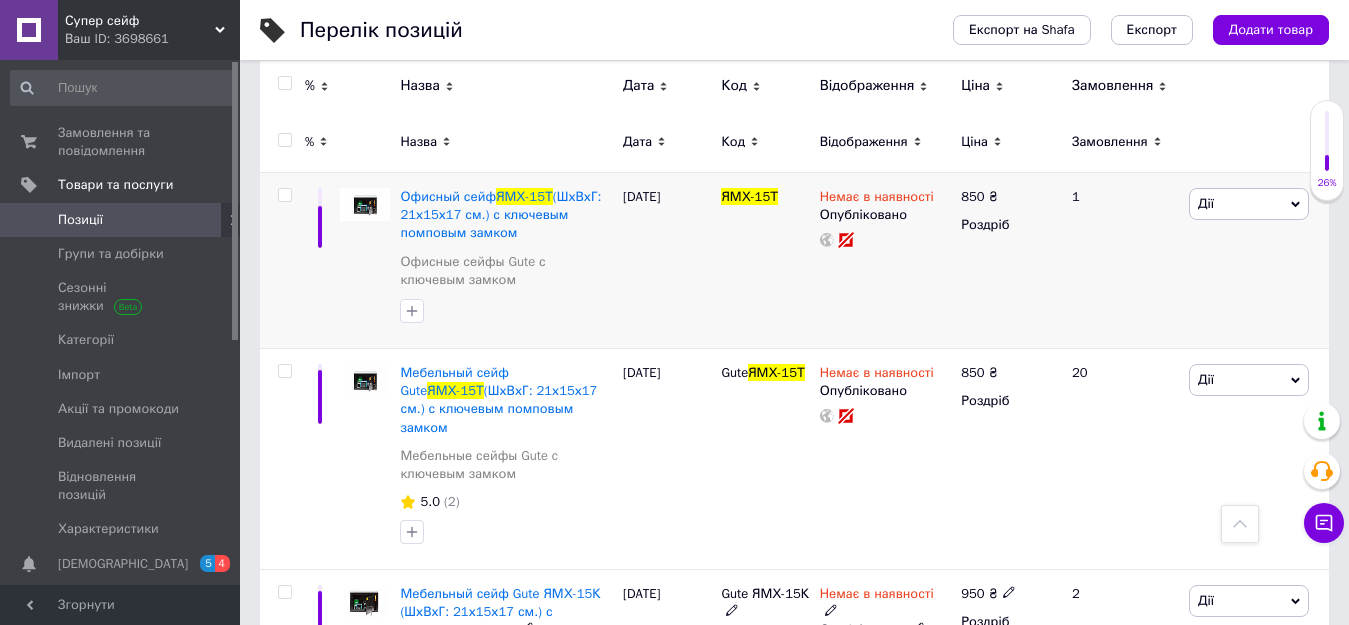 scroll, scrollTop: 51, scrollLeft: 0, axis: vertical 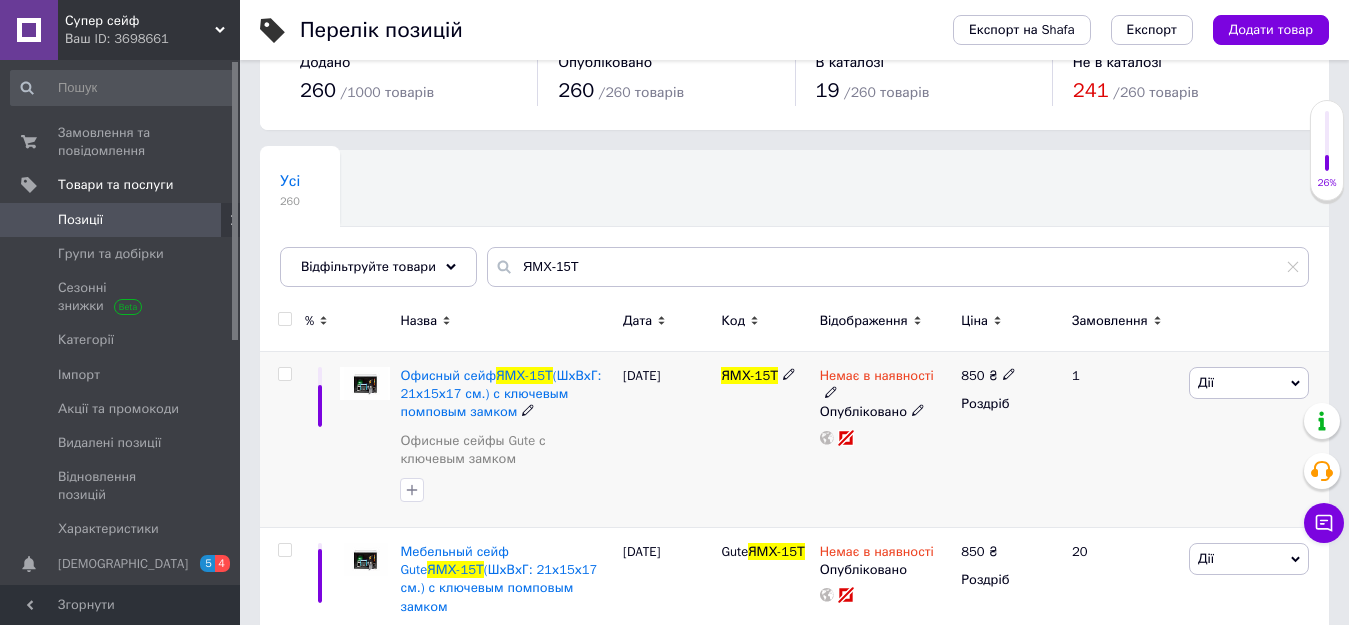 click on "Дії" at bounding box center (1206, 382) 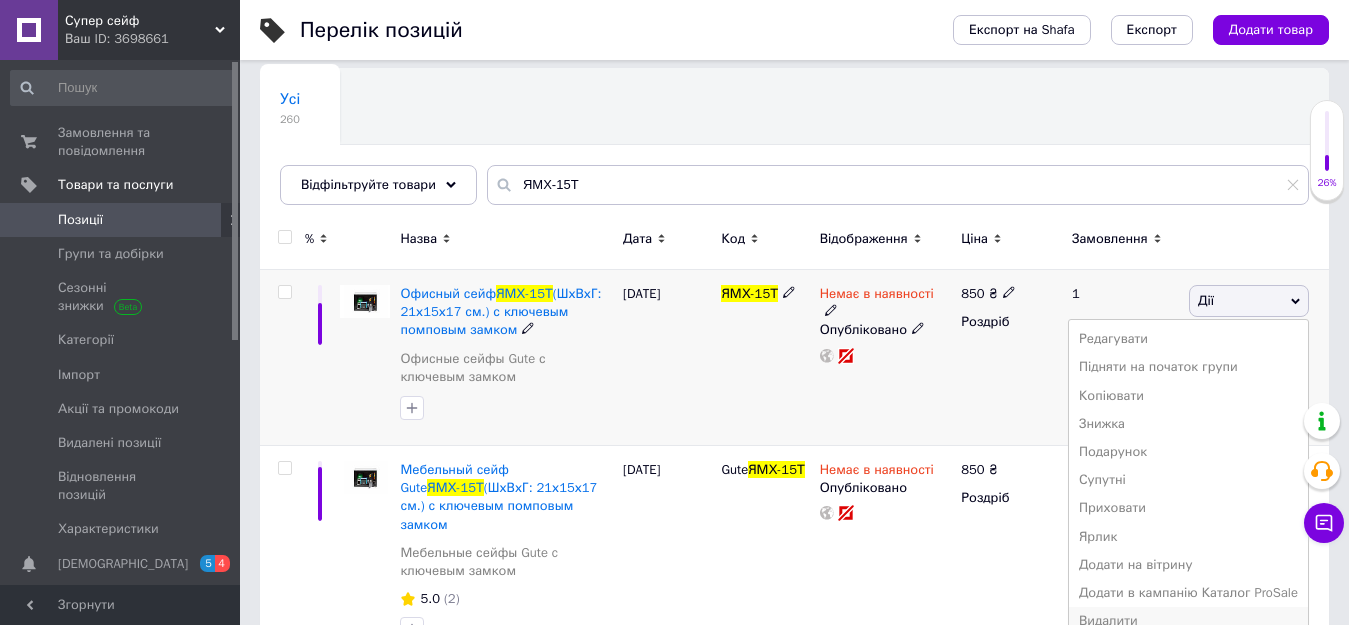scroll, scrollTop: 251, scrollLeft: 0, axis: vertical 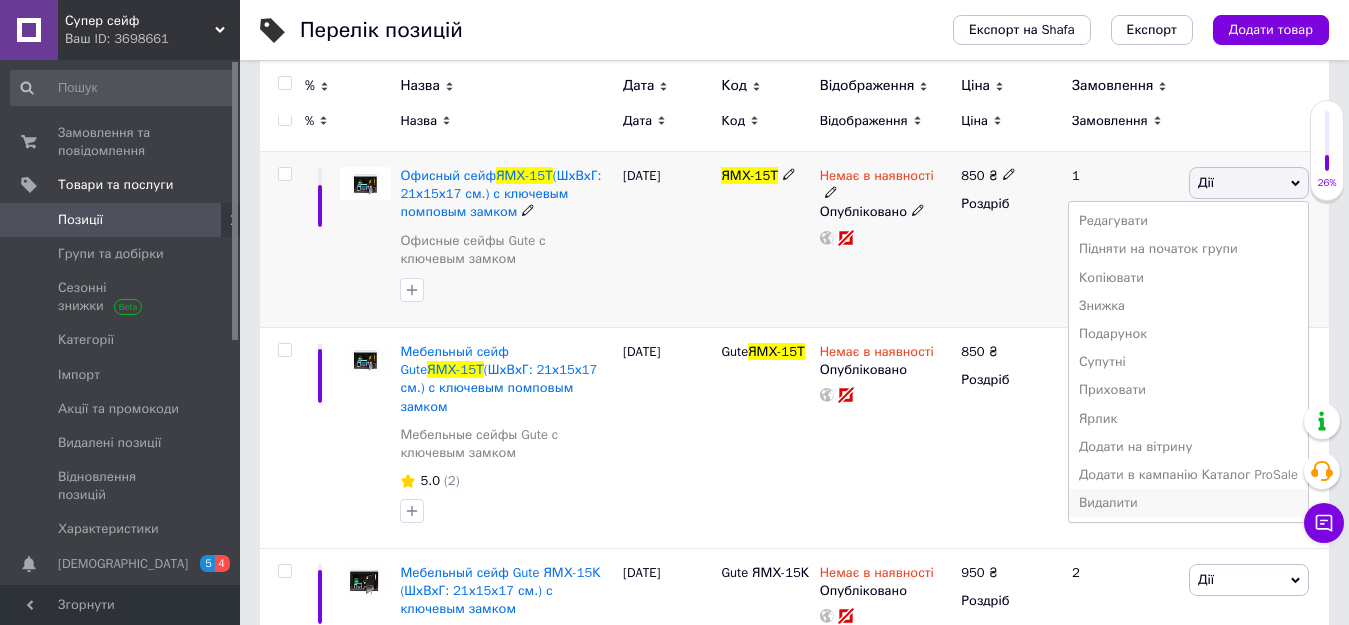 click on "Видалити" at bounding box center (1188, 503) 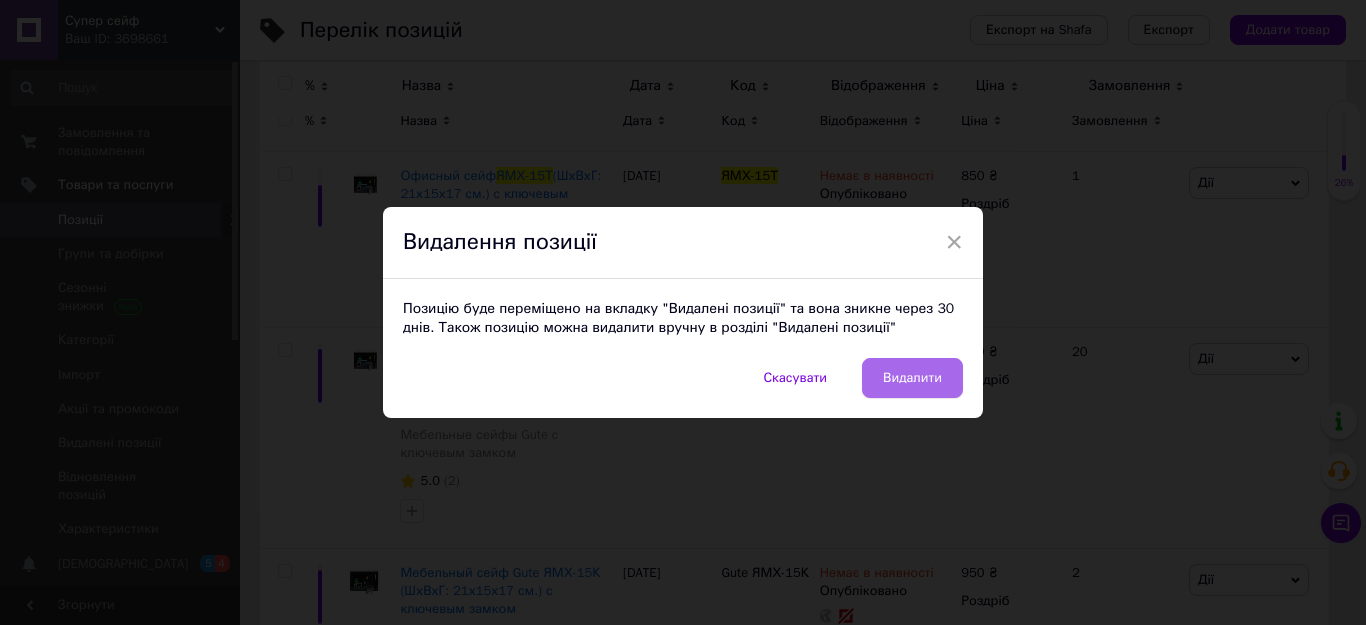 click on "Видалити" at bounding box center [912, 378] 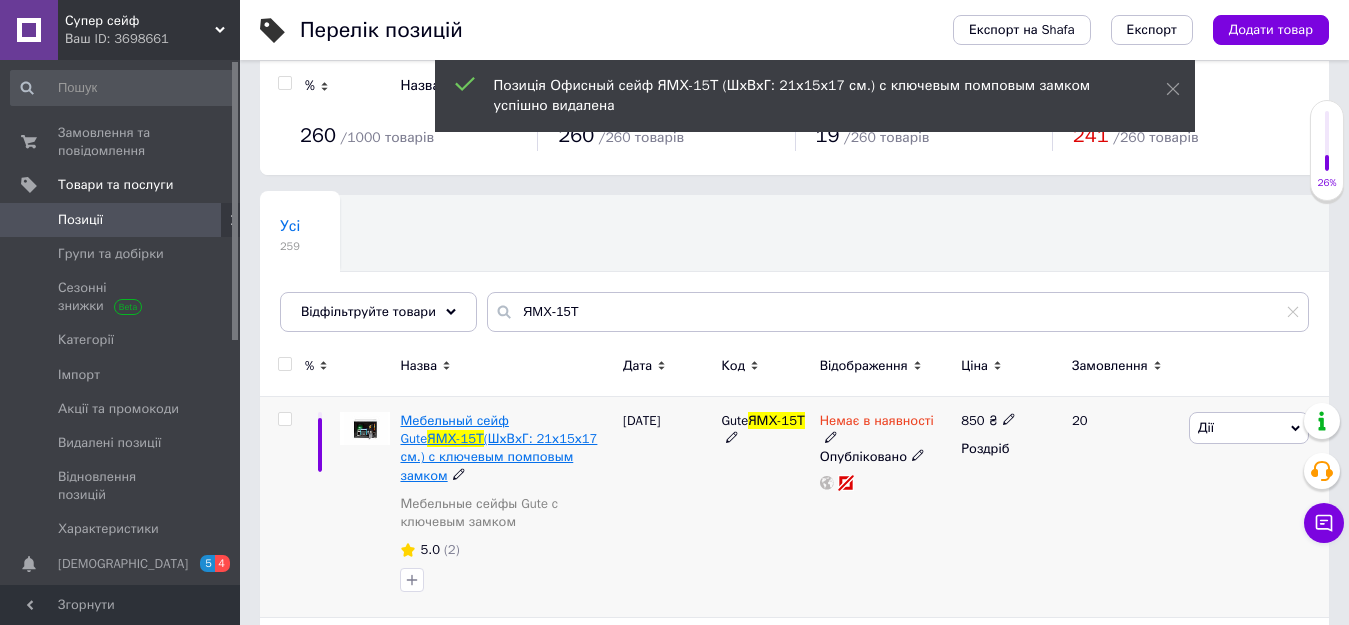 scroll, scrollTop: 0, scrollLeft: 0, axis: both 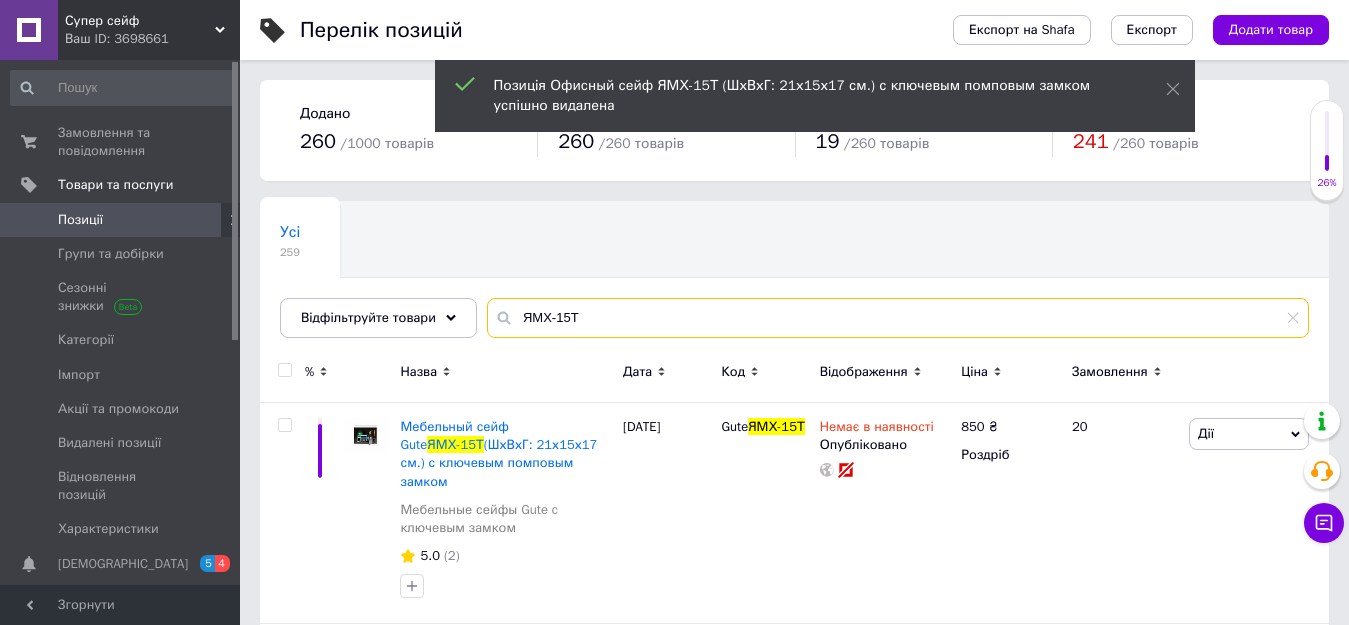 click on "ЯМХ-15Т" at bounding box center (898, 318) 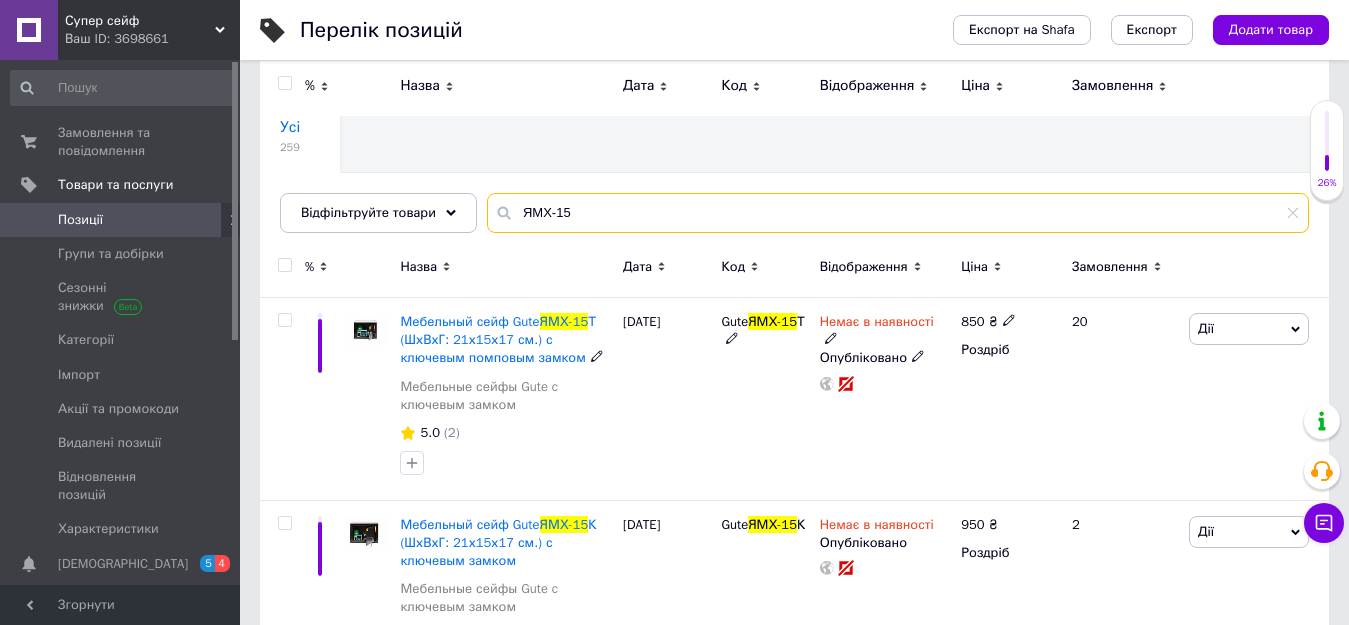 scroll, scrollTop: 76, scrollLeft: 0, axis: vertical 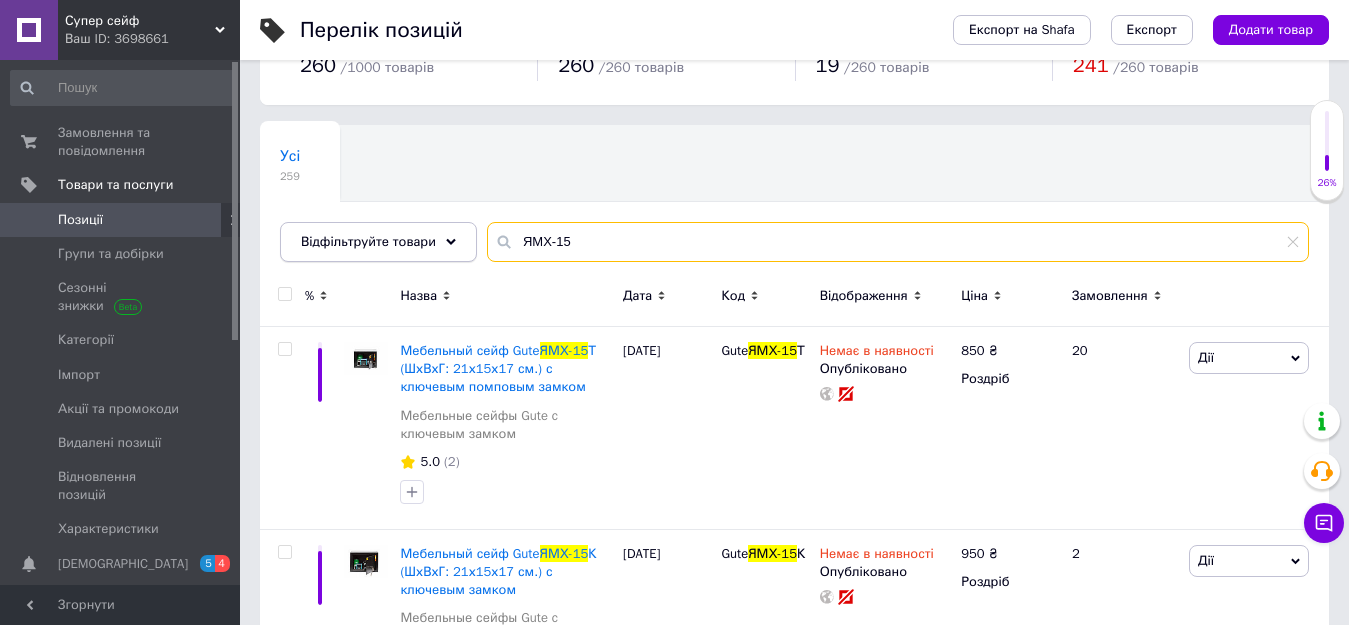paste on "С-20КД" 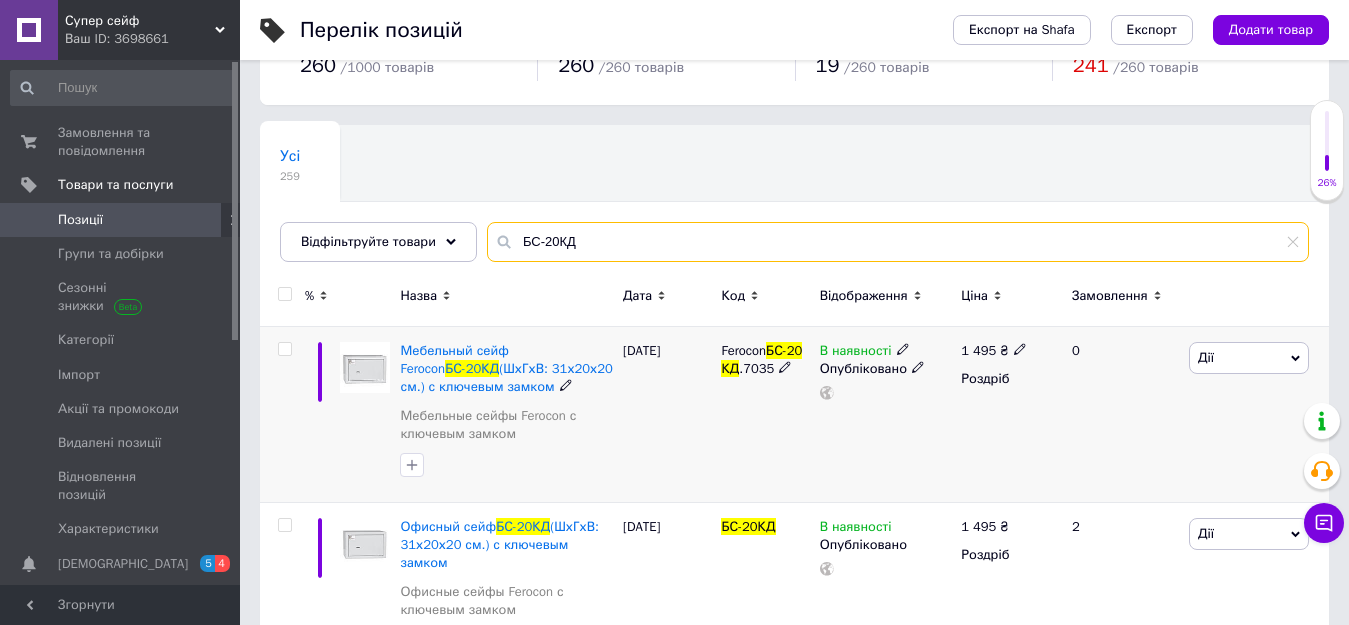 scroll, scrollTop: 176, scrollLeft: 0, axis: vertical 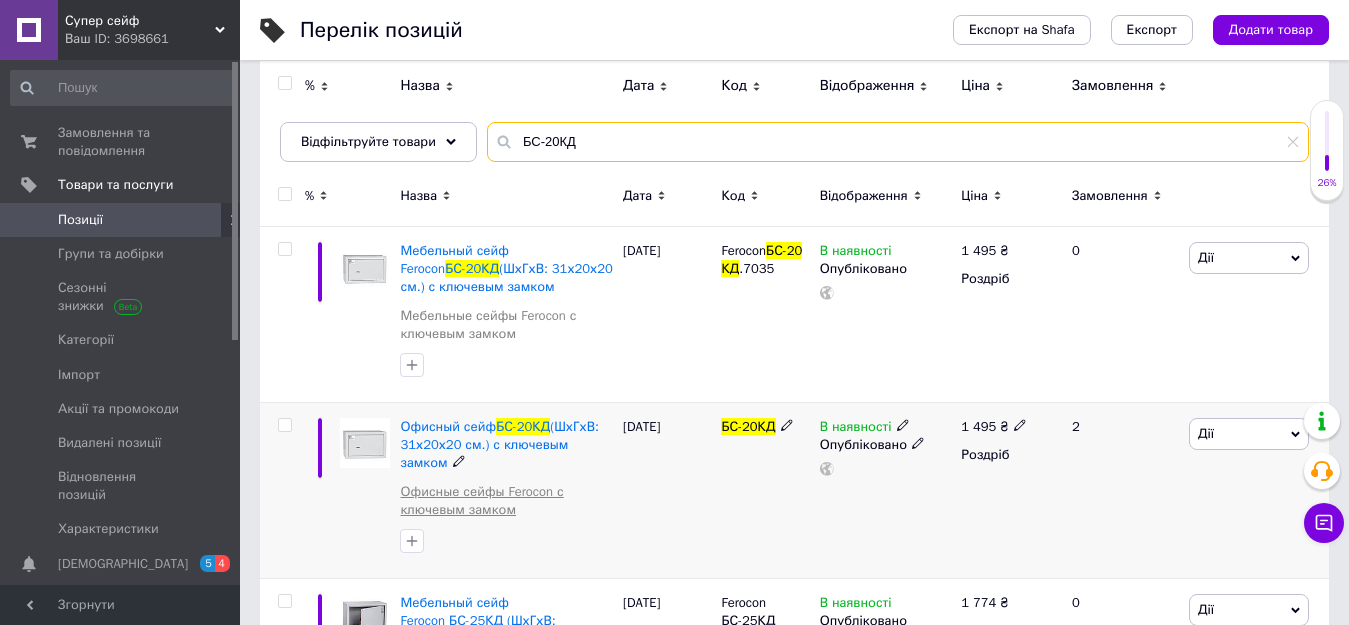 type on "БС-20КД" 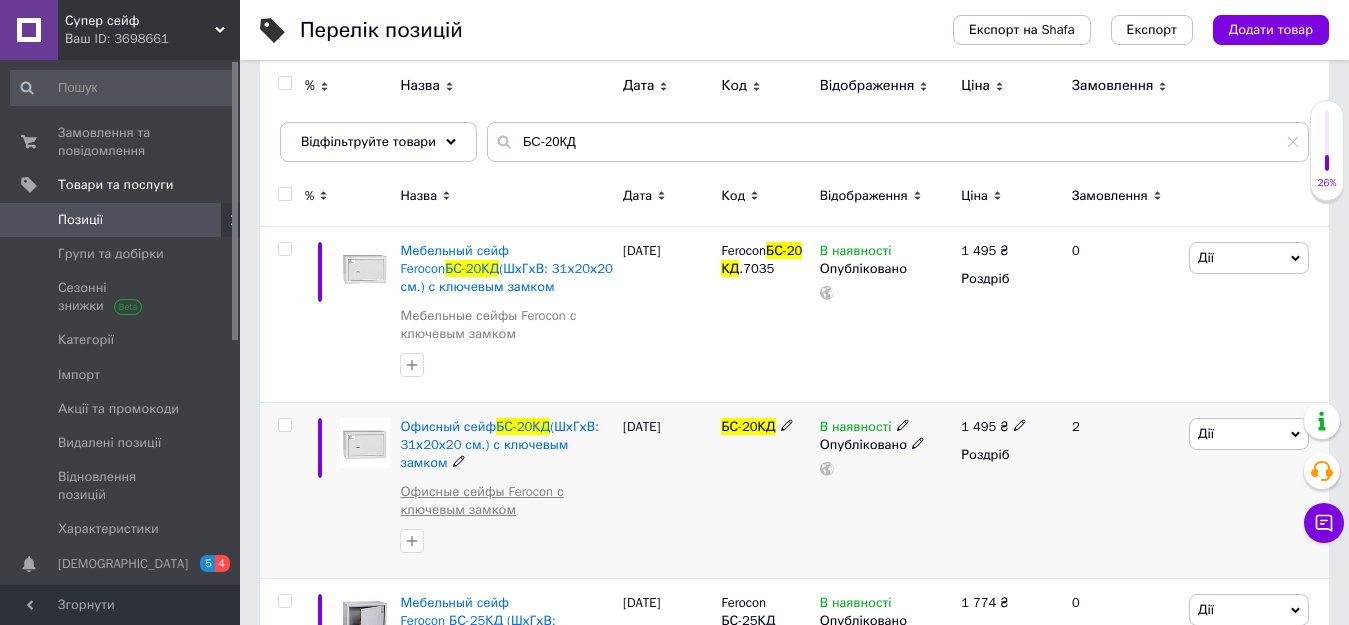 click on "Офисные сейфы Ferocon с ключевым замком" at bounding box center (506, 501) 